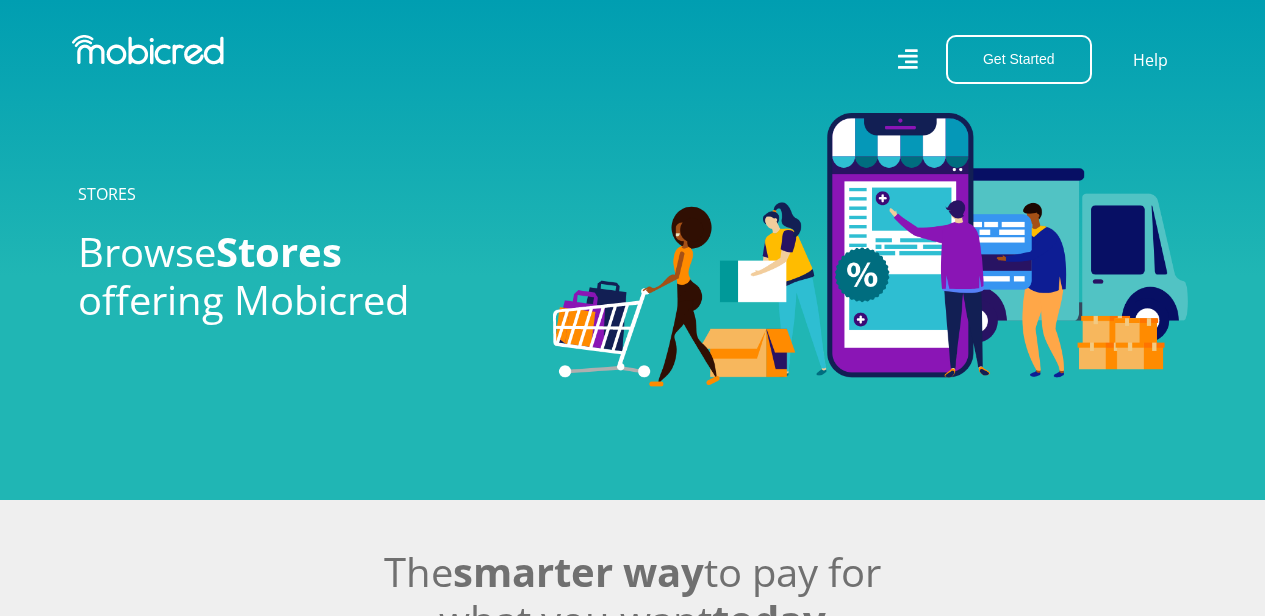 scroll, scrollTop: 0, scrollLeft: 0, axis: both 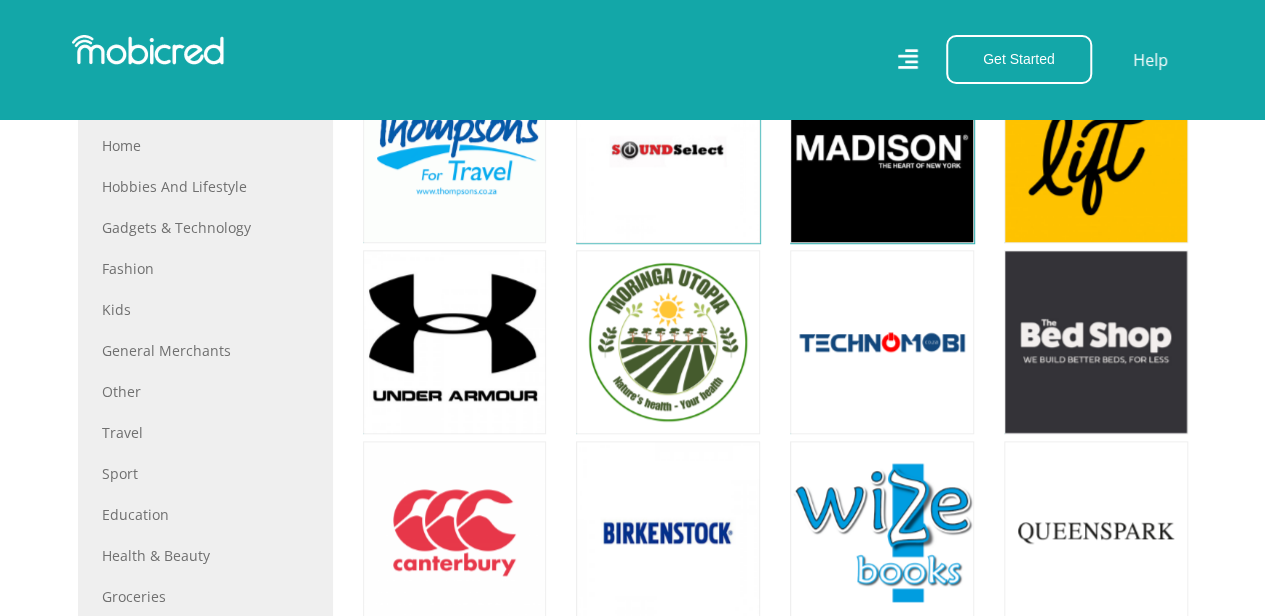 click on "Stores
Categories
Mall
About Us
For Merchants
For Developers
Help
Sign Up
Sign In
021 126 0700
customerservice@mobicred.co.za
Get Started
Open an Account
Account Holder Login
Help
STORES
Browse  Stores" at bounding box center (632, 902) 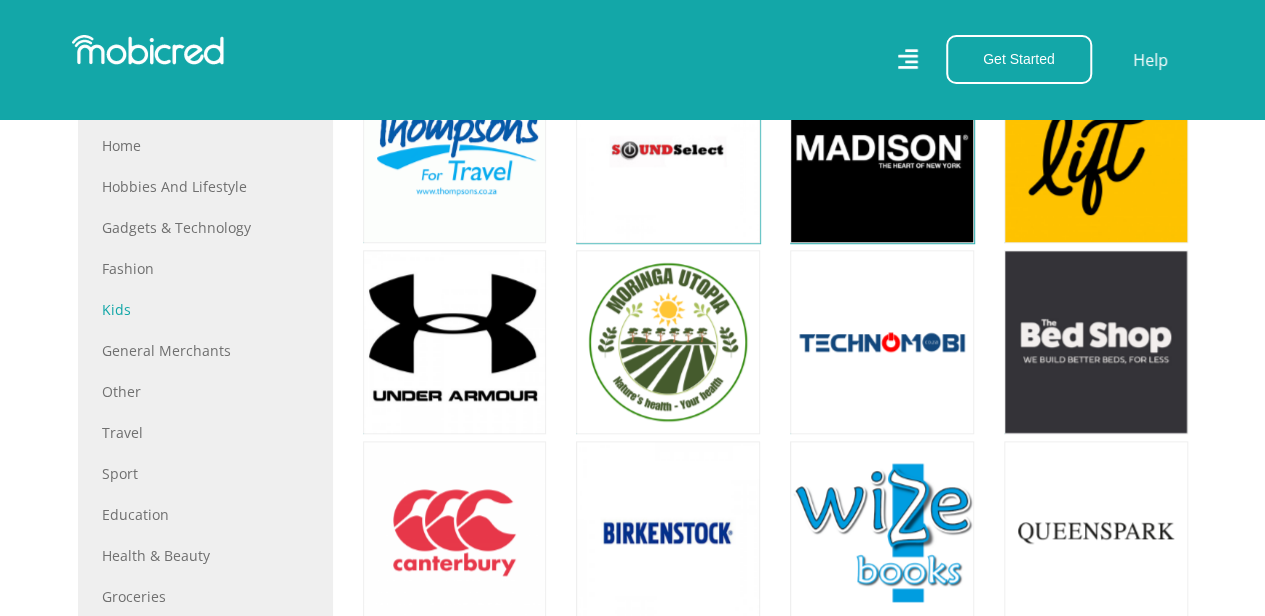 click on "Kids" at bounding box center (205, 309) 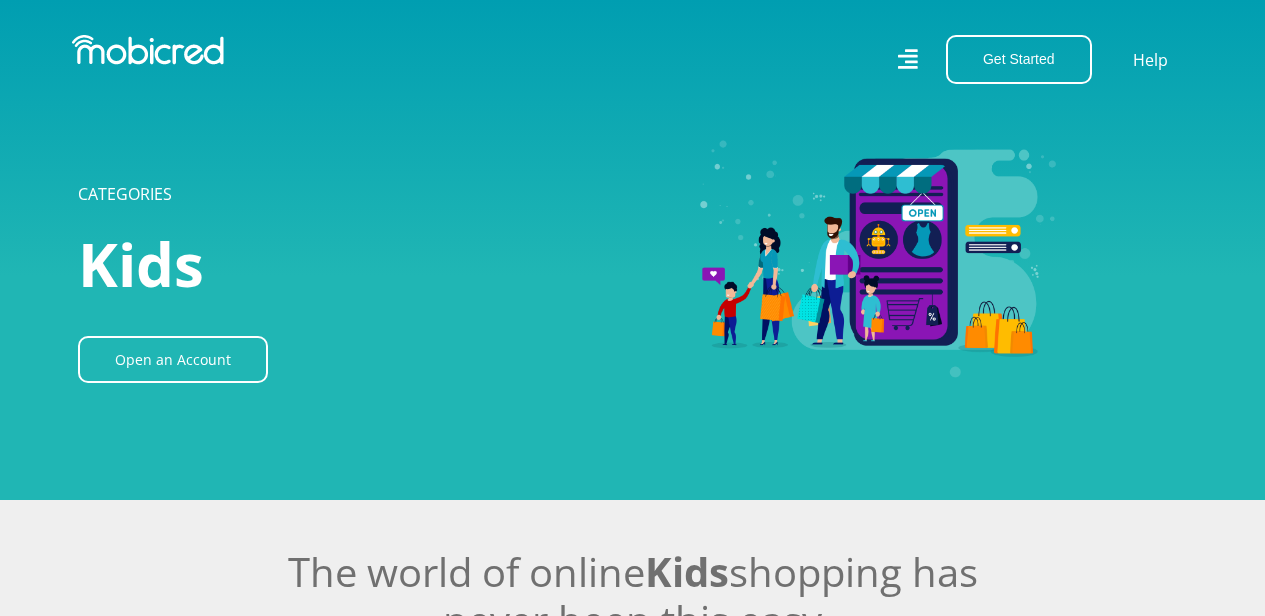 scroll, scrollTop: 0, scrollLeft: 0, axis: both 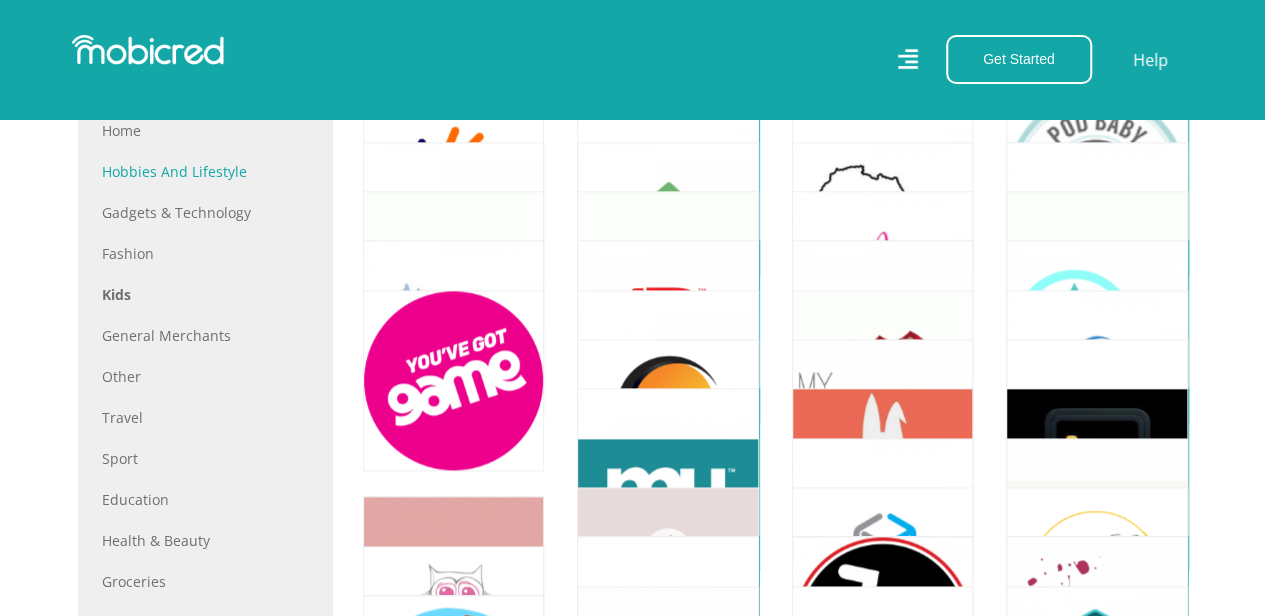 click on "Hobbies and Lifestyle" at bounding box center [205, 171] 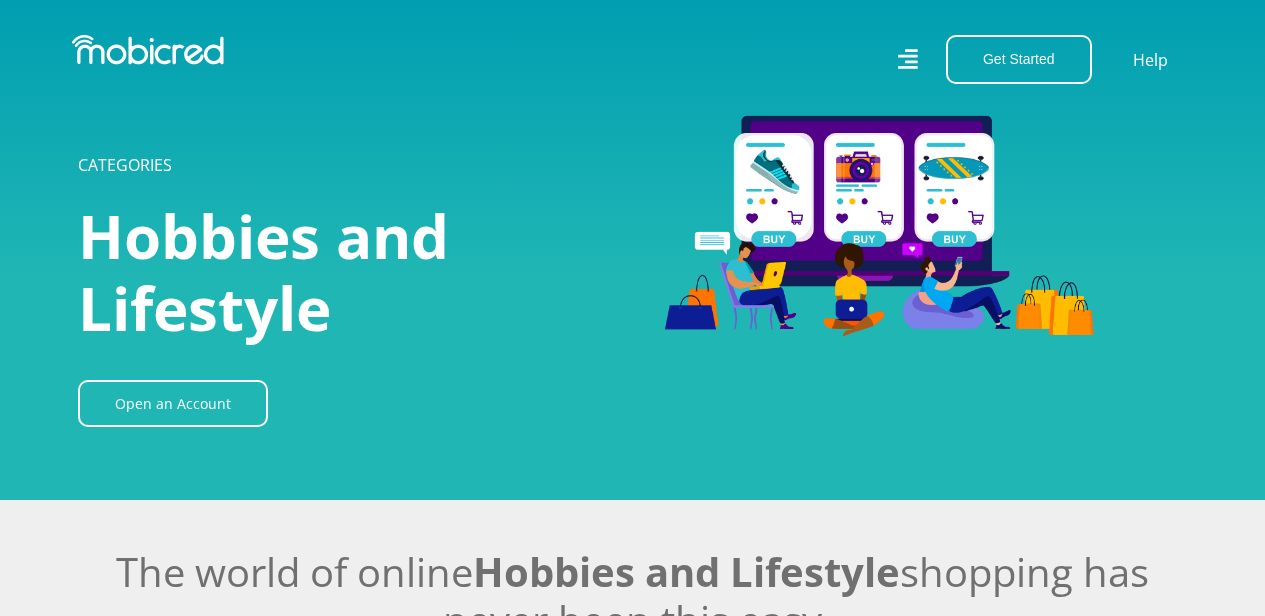 scroll, scrollTop: 0, scrollLeft: 0, axis: both 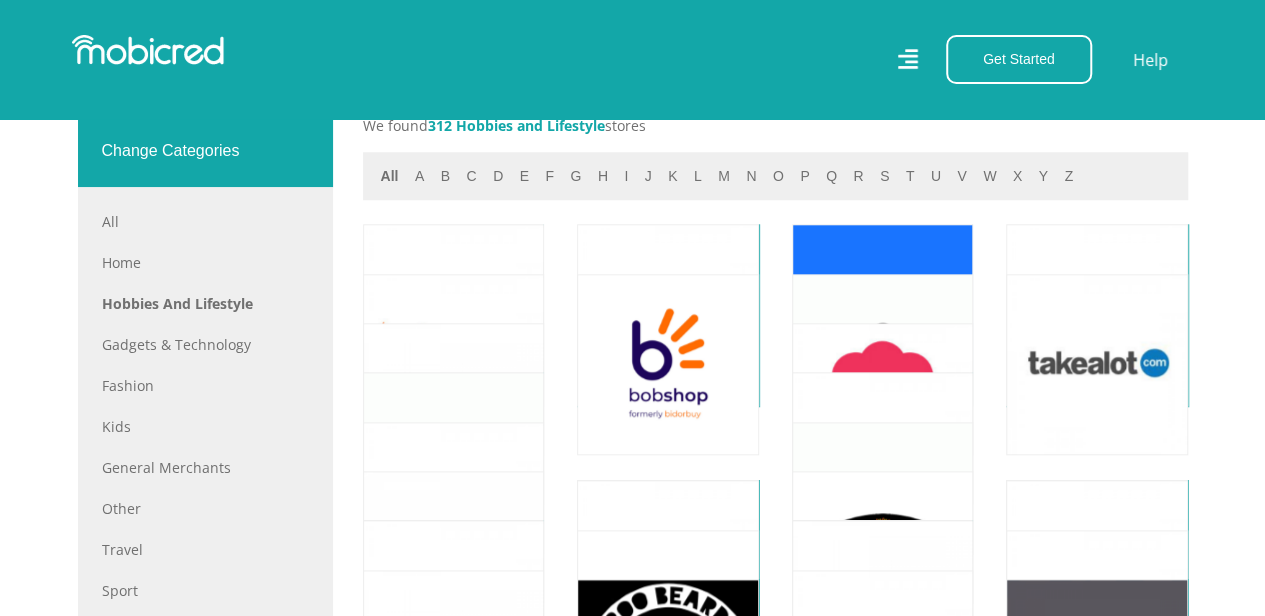 drag, startPoint x: 1278, startPoint y: 45, endPoint x: 1252, endPoint y: 116, distance: 75.61085 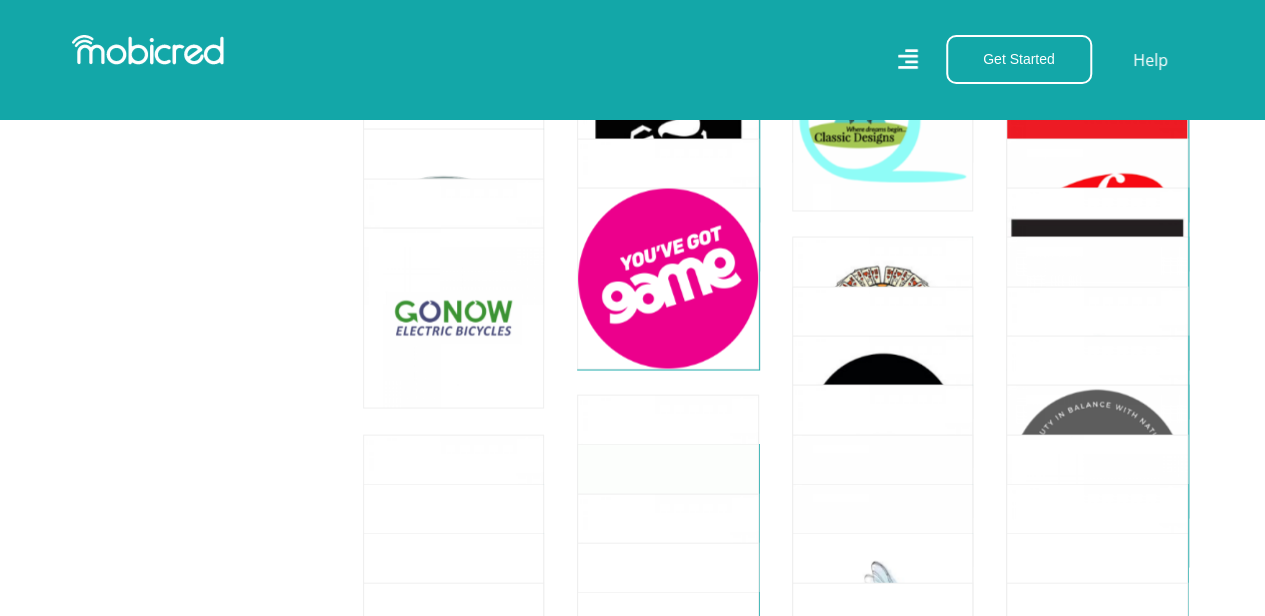 scroll, scrollTop: 1904, scrollLeft: 0, axis: vertical 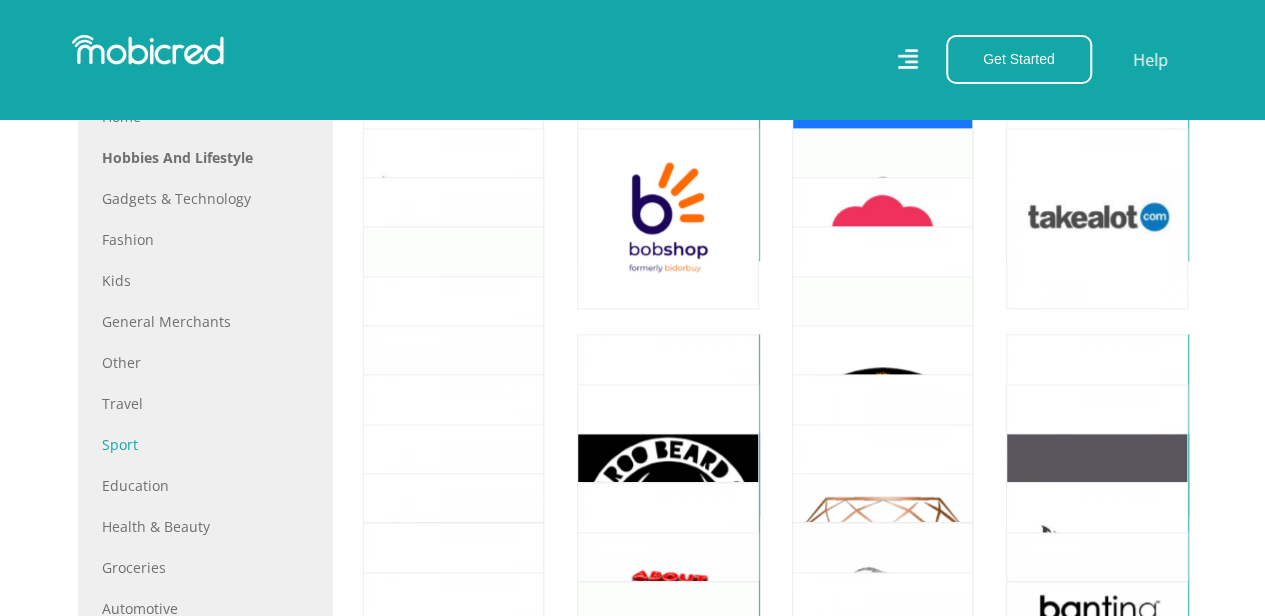 click on "Sport" 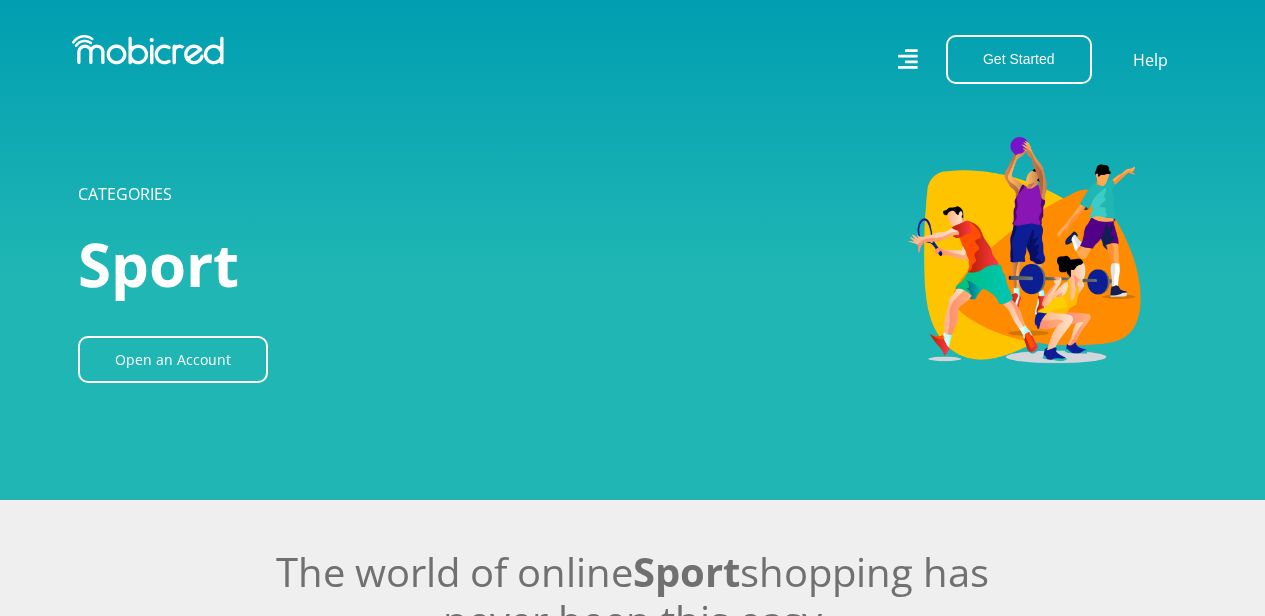 scroll, scrollTop: 0, scrollLeft: 0, axis: both 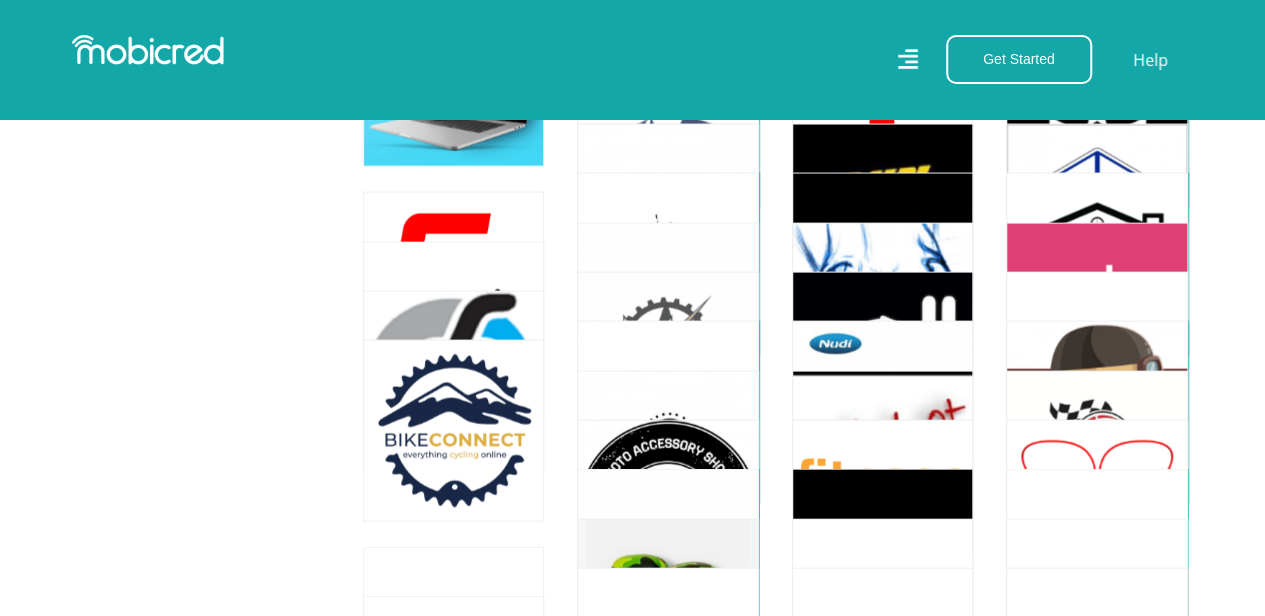 click on "Stores
Categories
Mall
About Us
For Merchants
For Developers
Help
Sign Up
Sign In
[PHONE]
[EMAIL]
Get Started
Open an Account
Account Holder Login
Help
CATEGORIES
Sport" at bounding box center [632, 177] 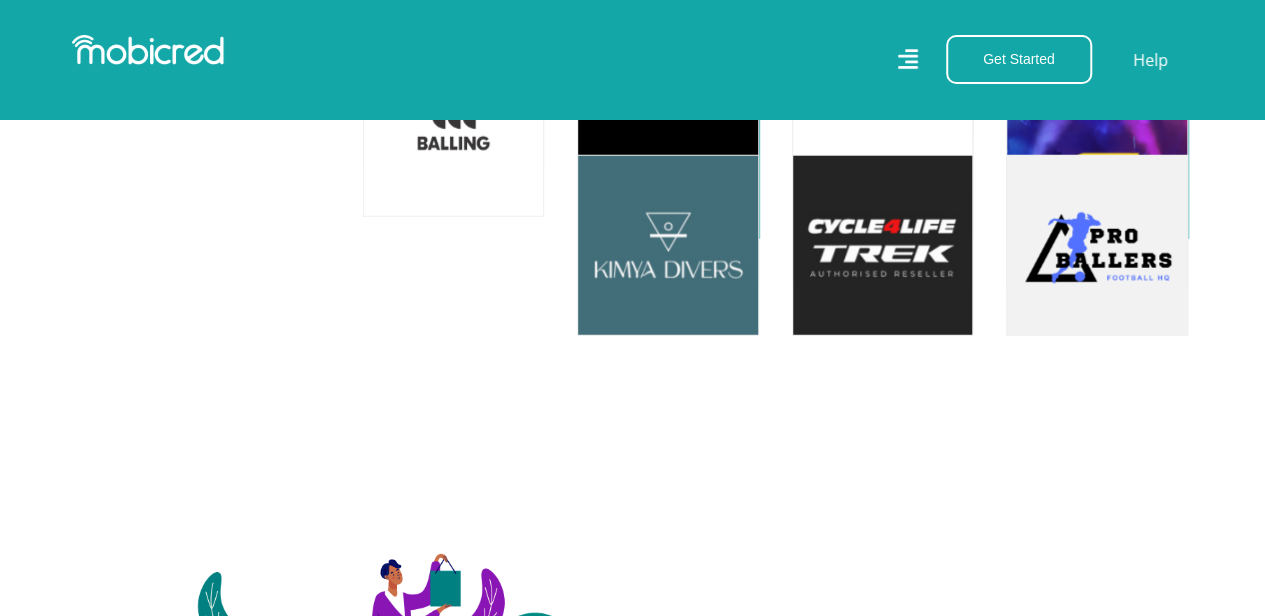 scroll, scrollTop: 2644, scrollLeft: 0, axis: vertical 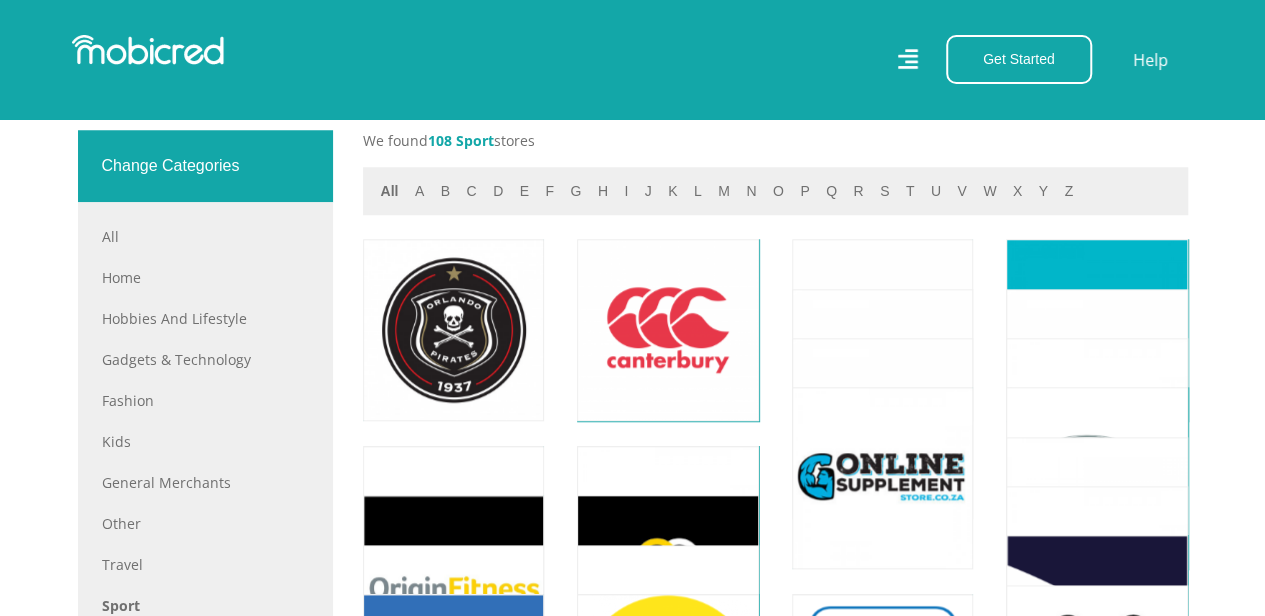 drag, startPoint x: 1211, startPoint y: 166, endPoint x: 1212, endPoint y: 187, distance: 21.023796 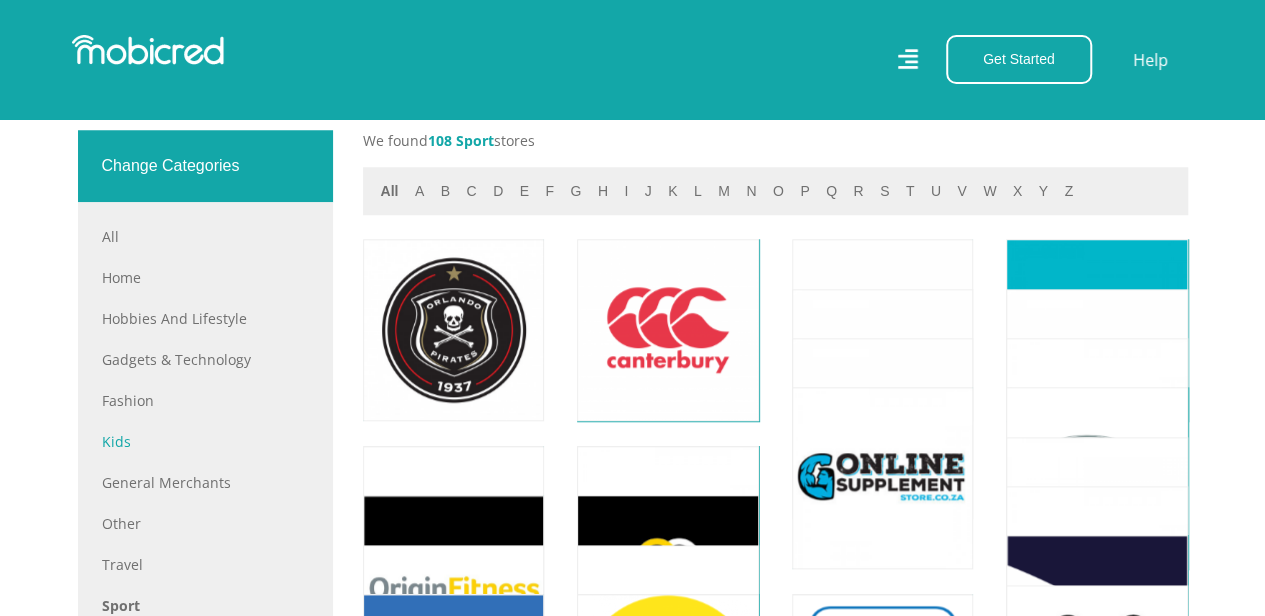 click on "Kids" at bounding box center [205, 441] 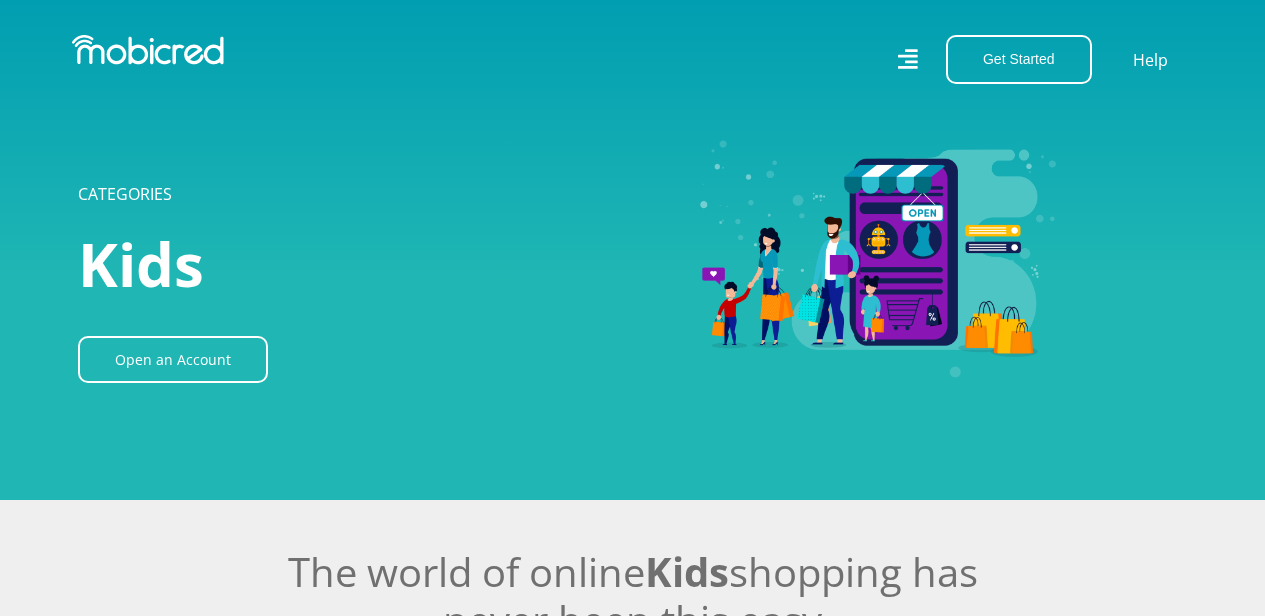 scroll, scrollTop: 0, scrollLeft: 0, axis: both 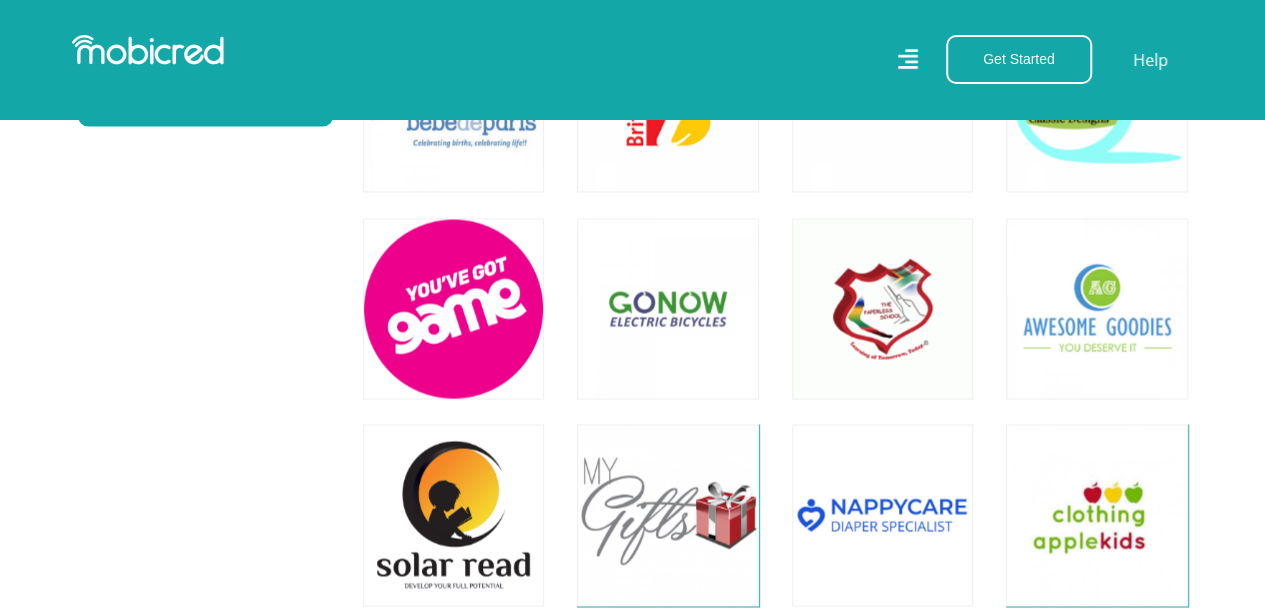 drag, startPoint x: 1269, startPoint y: 47, endPoint x: 1279, endPoint y: 204, distance: 157.31815 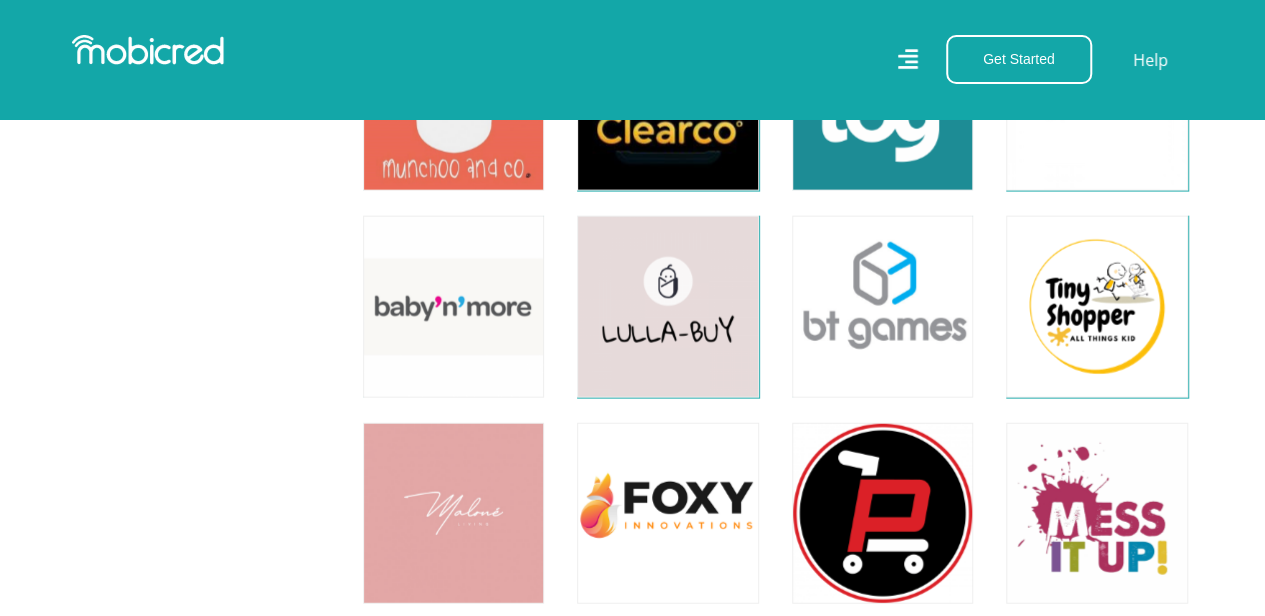 scroll, scrollTop: 2325, scrollLeft: 0, axis: vertical 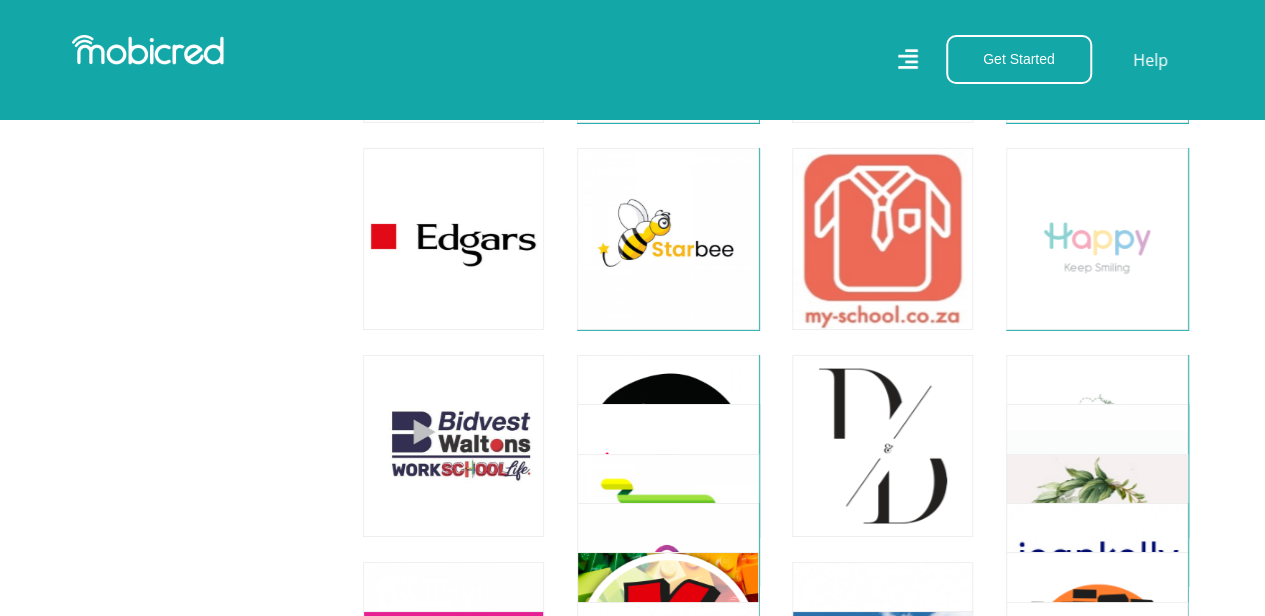 drag, startPoint x: 1263, startPoint y: 338, endPoint x: 1269, endPoint y: 239, distance: 99.18165 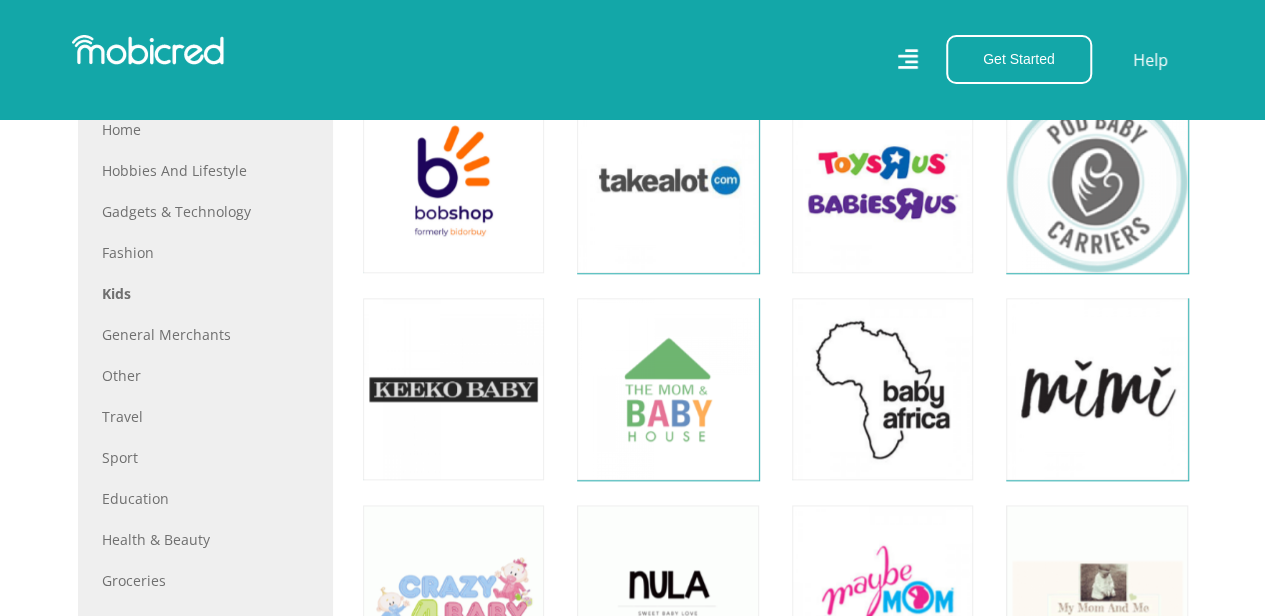 scroll, scrollTop: 852, scrollLeft: 0, axis: vertical 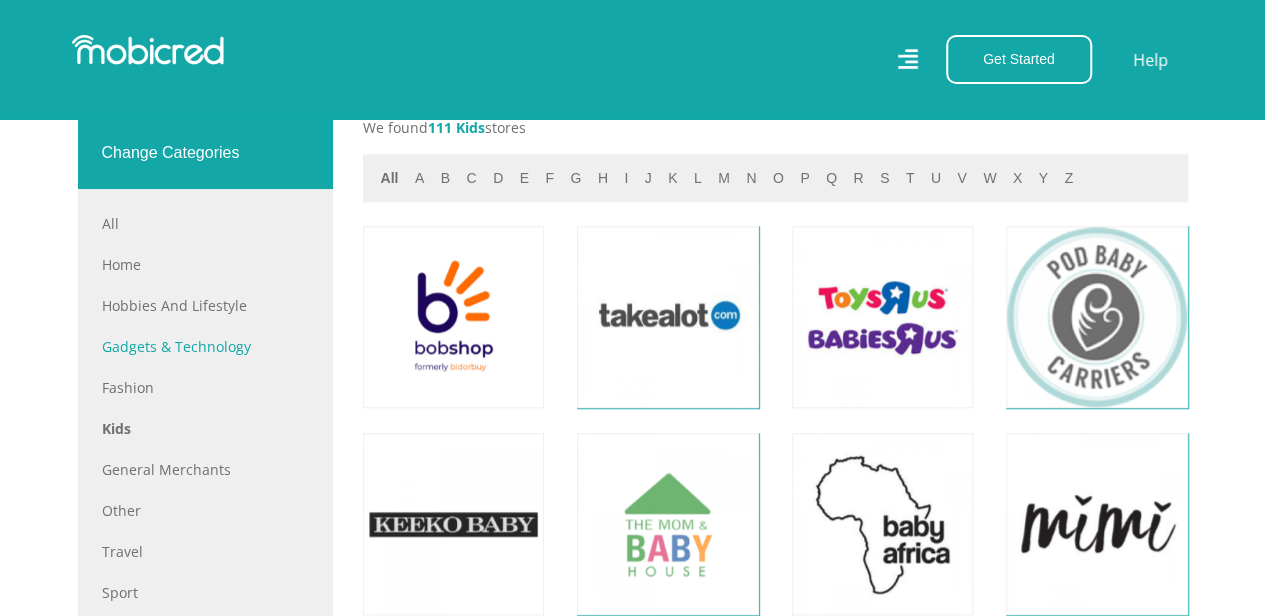 click on "Gadgets & Technology" at bounding box center (205, 346) 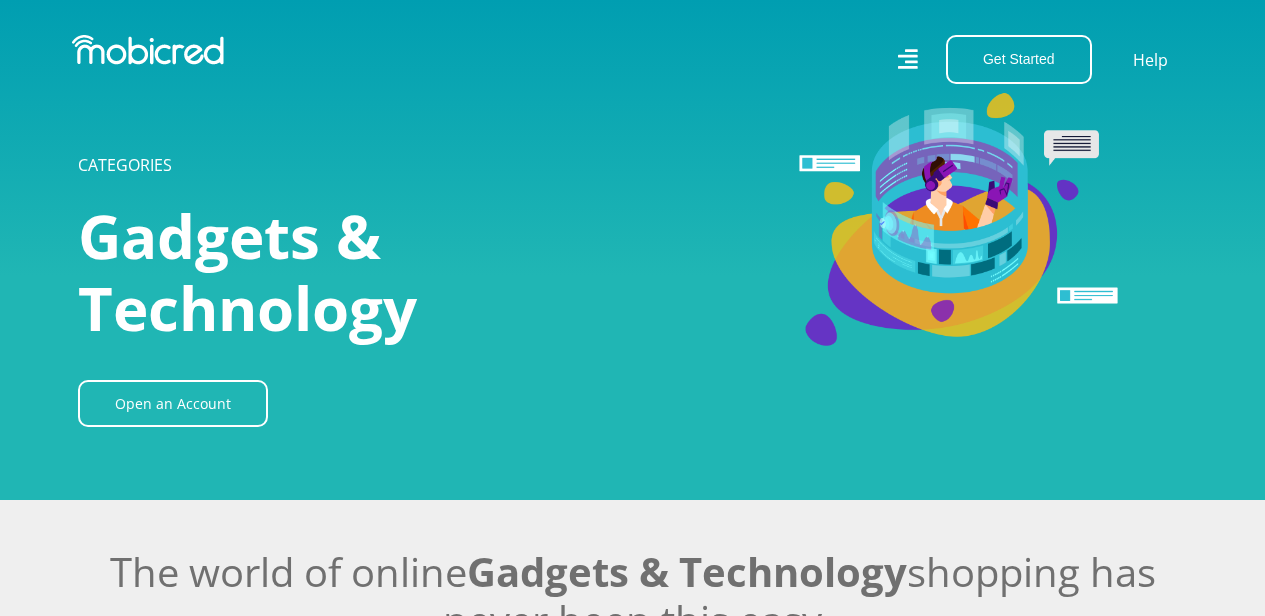 scroll, scrollTop: 0, scrollLeft: 0, axis: both 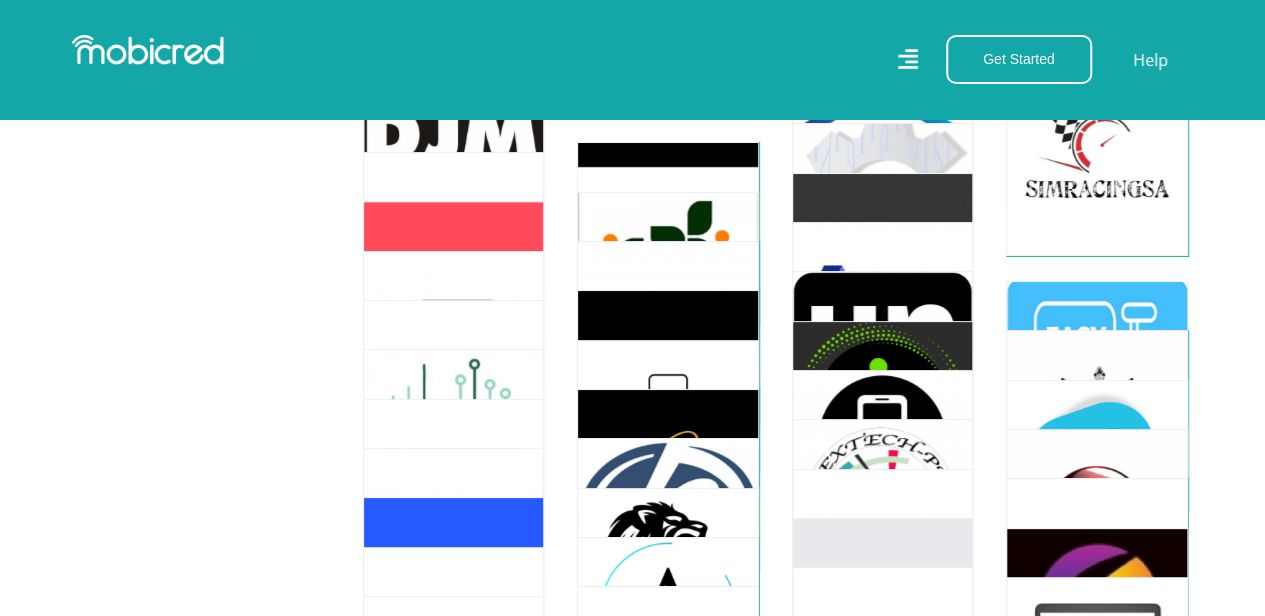 click on "Change Categories
All
All
Home
Hobbies and Lifestyle
Gadgets & Technology
Fashion
Kids
General Merchants
Other
Travel
Sport
Education
Health & Beauty
Groceries Automotive In-store" at bounding box center [205, -380] 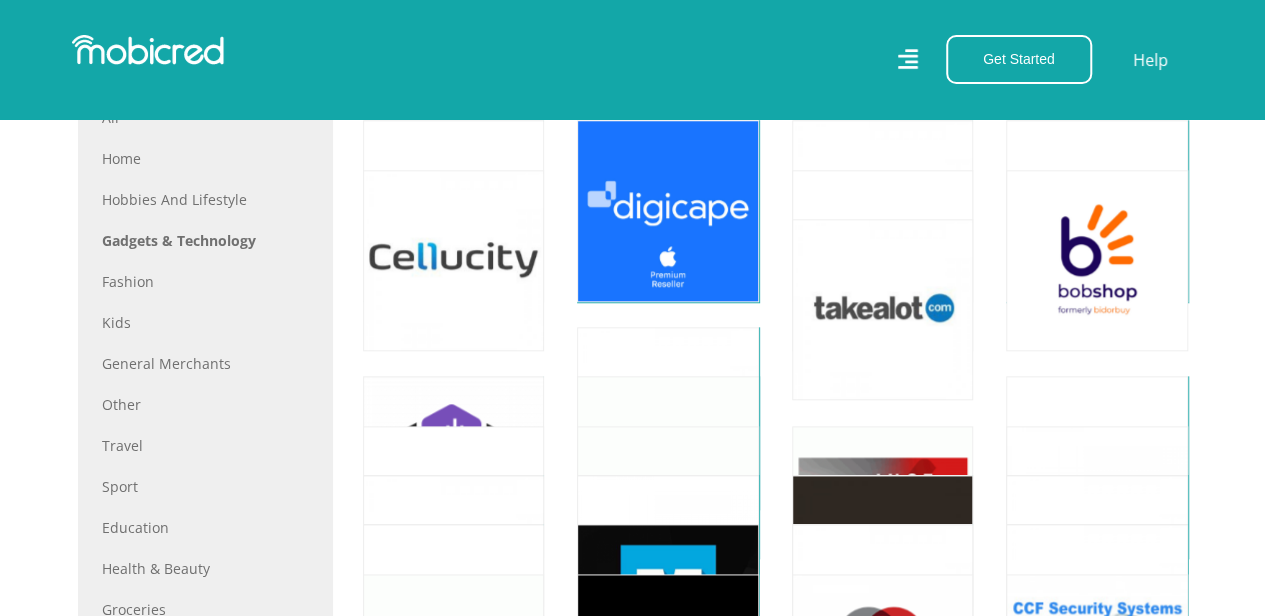scroll, scrollTop: 998, scrollLeft: 0, axis: vertical 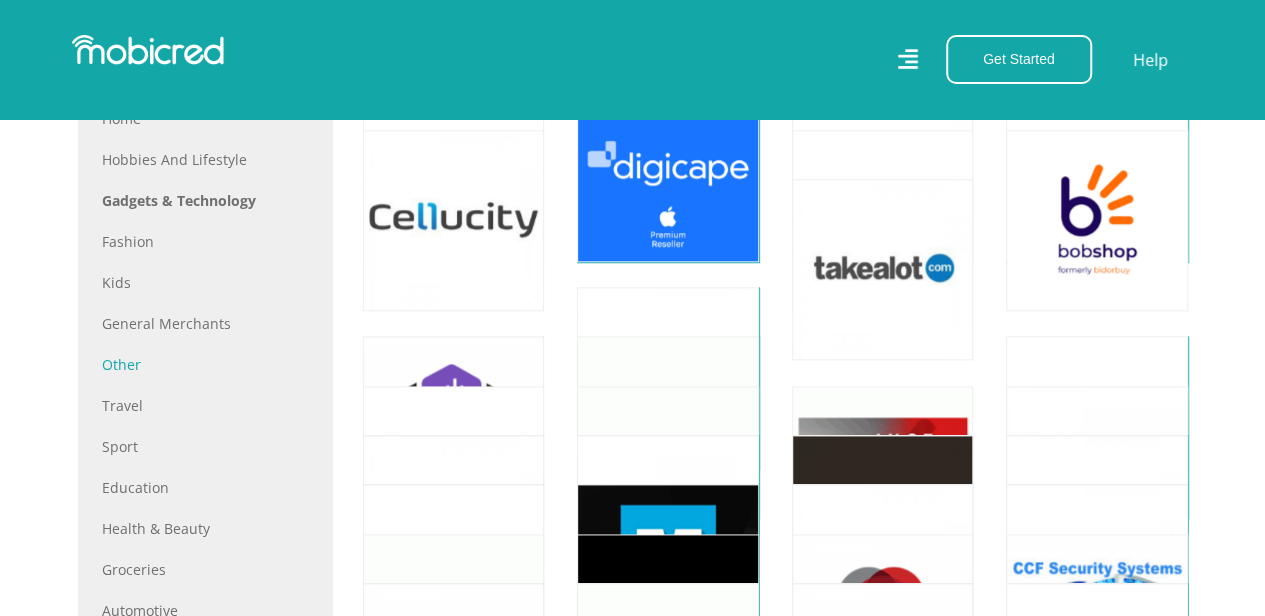 click on "Other" at bounding box center (205, 364) 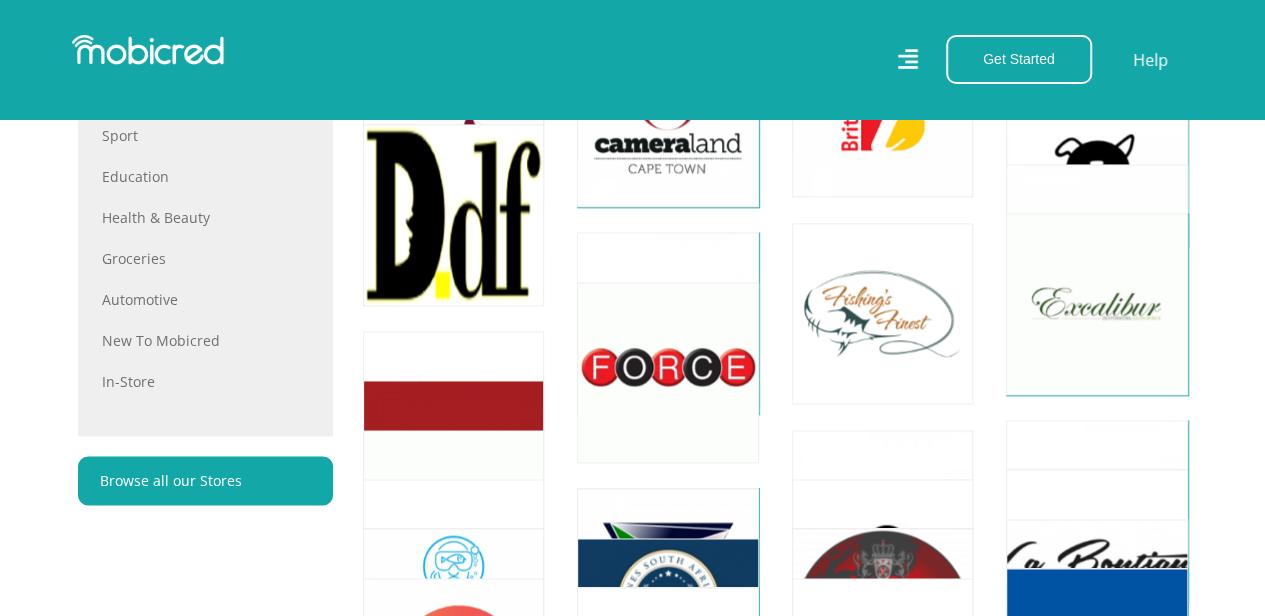 scroll, scrollTop: 1160, scrollLeft: 0, axis: vertical 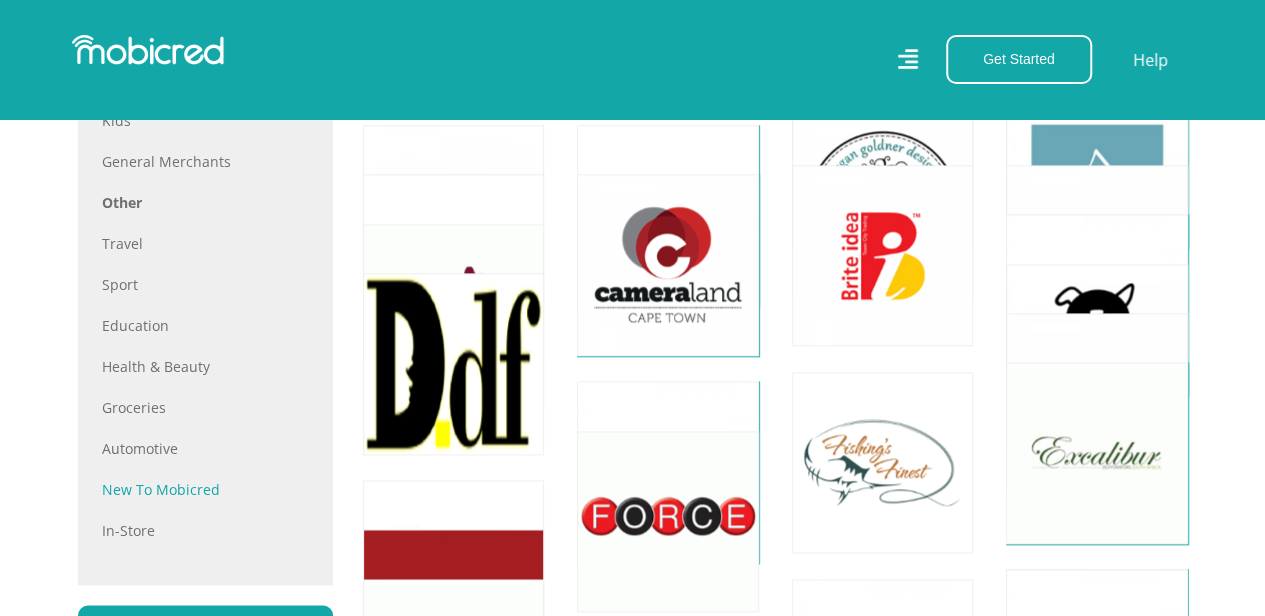 click on "New to Mobicred" at bounding box center [205, 489] 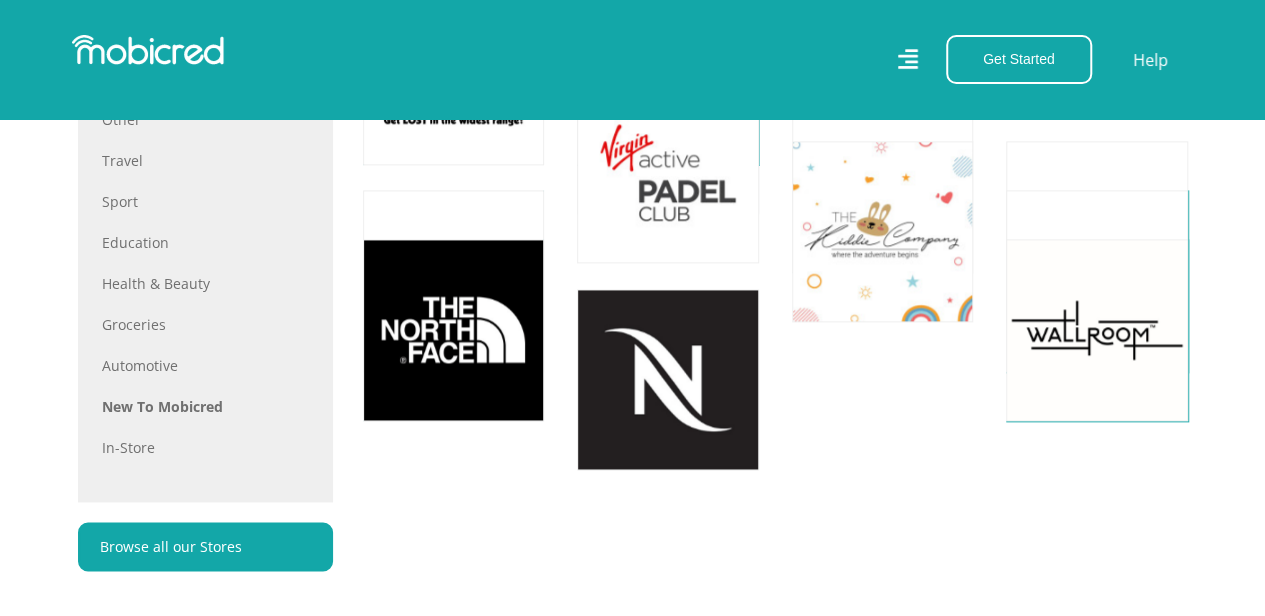 scroll, scrollTop: 1240, scrollLeft: 0, axis: vertical 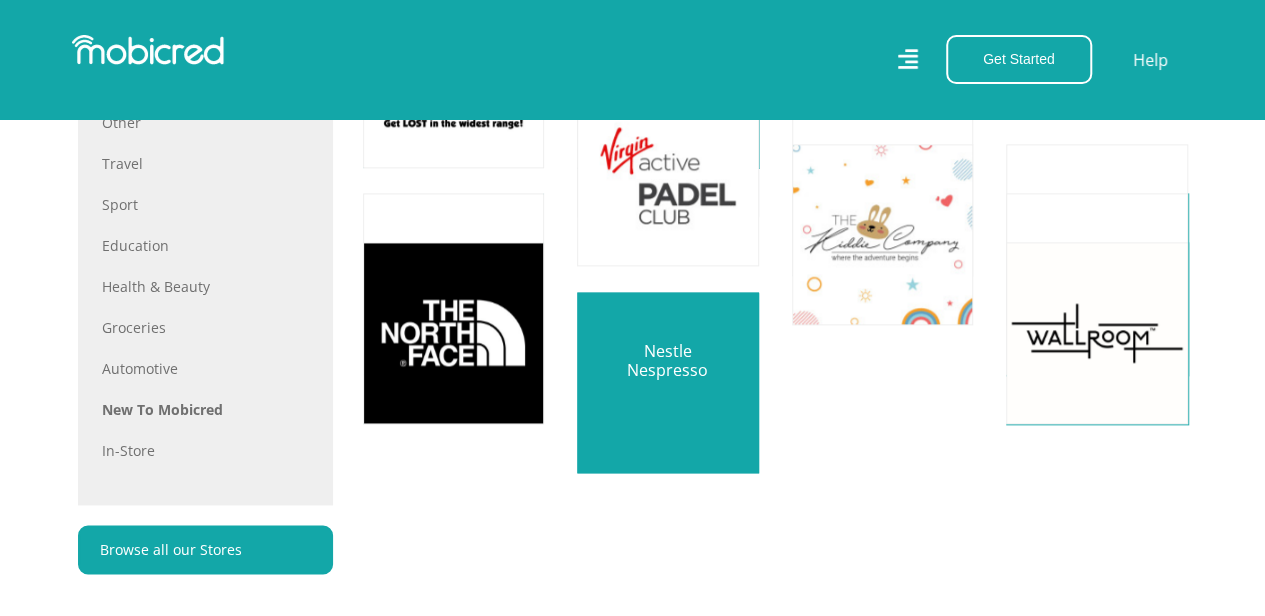 click at bounding box center (667, 382) 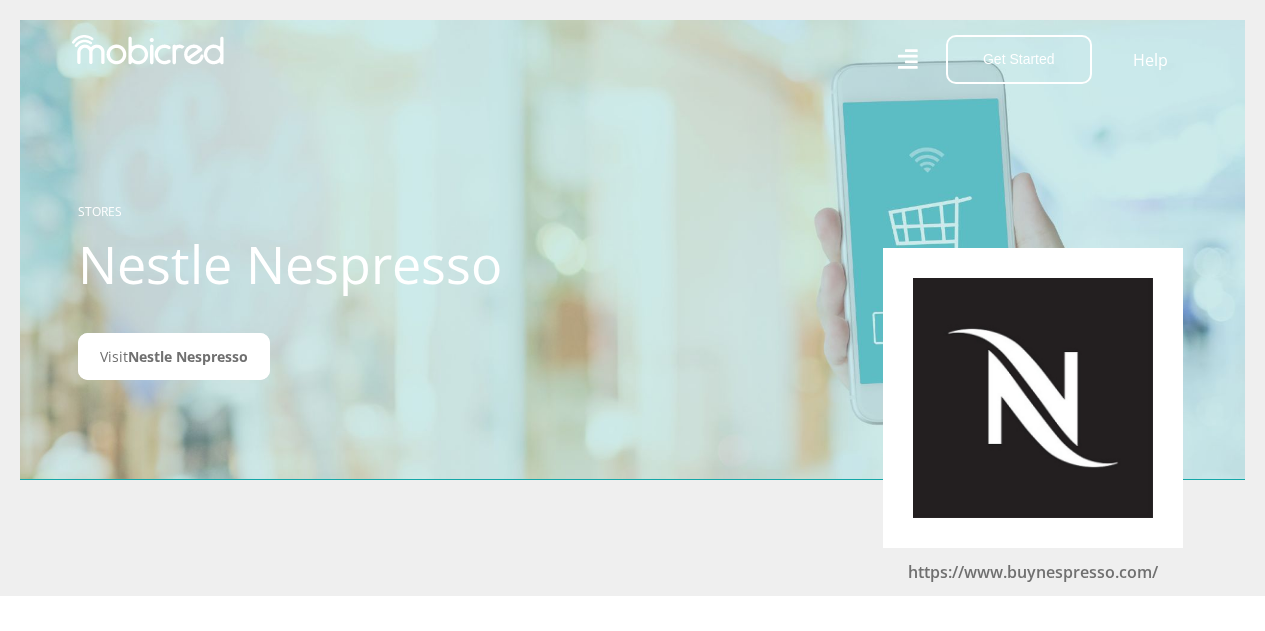 scroll, scrollTop: 0, scrollLeft: 0, axis: both 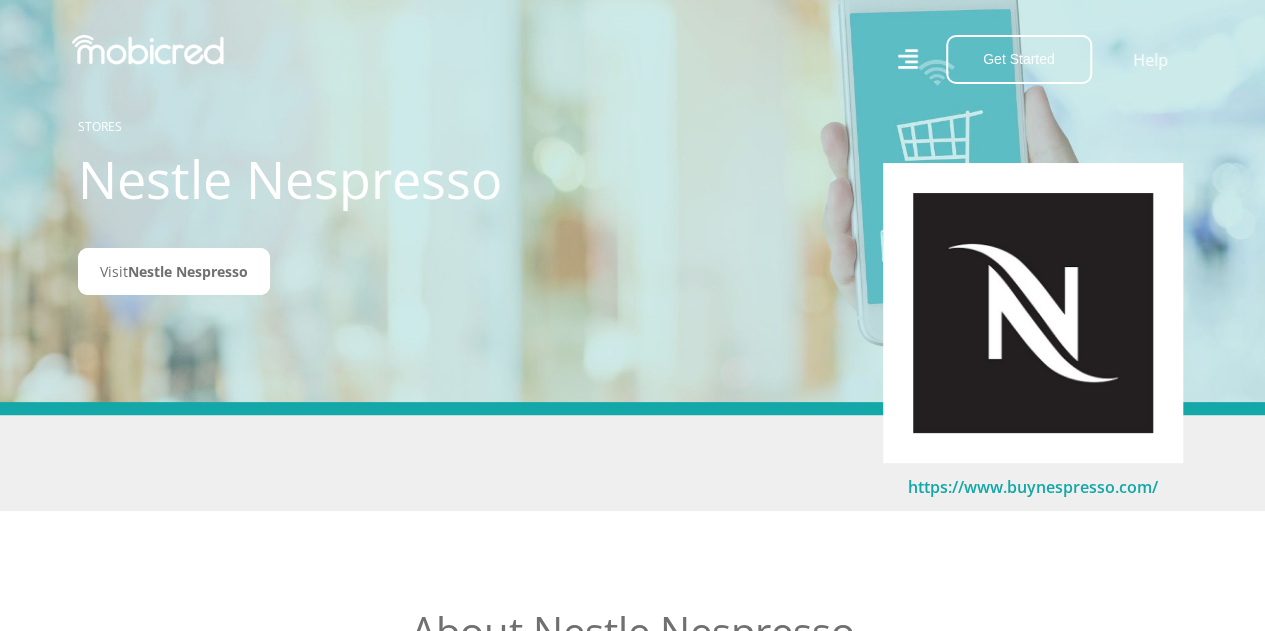 click on "https://www.buynespresso.com/" at bounding box center (1033, 487) 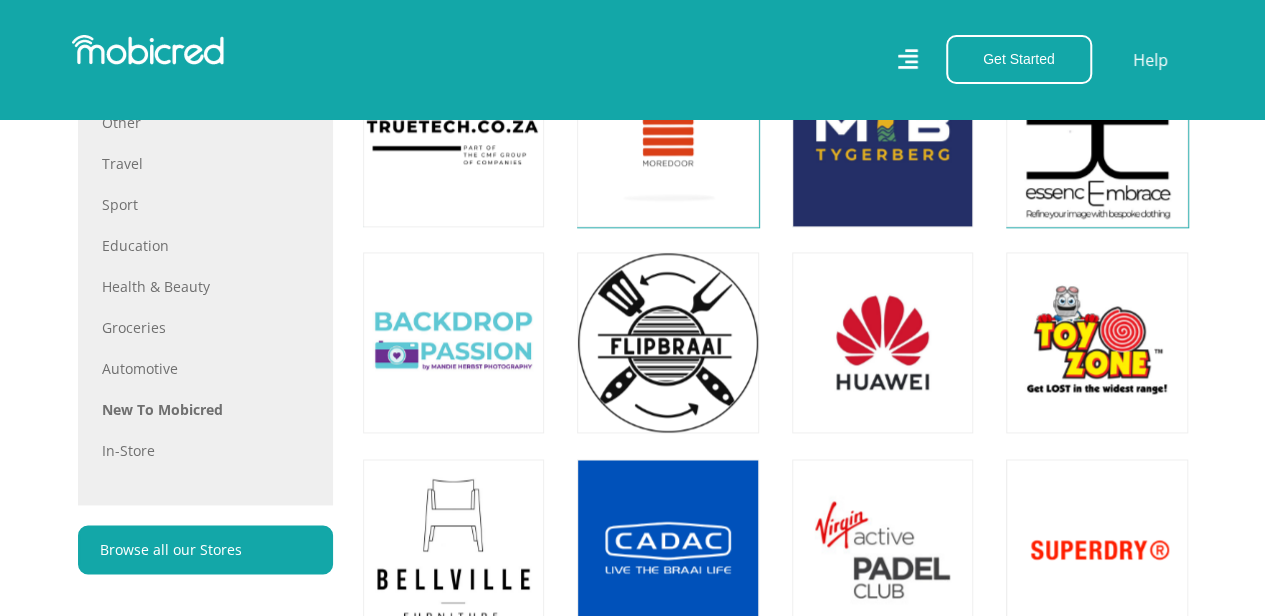 scroll, scrollTop: 1240, scrollLeft: 0, axis: vertical 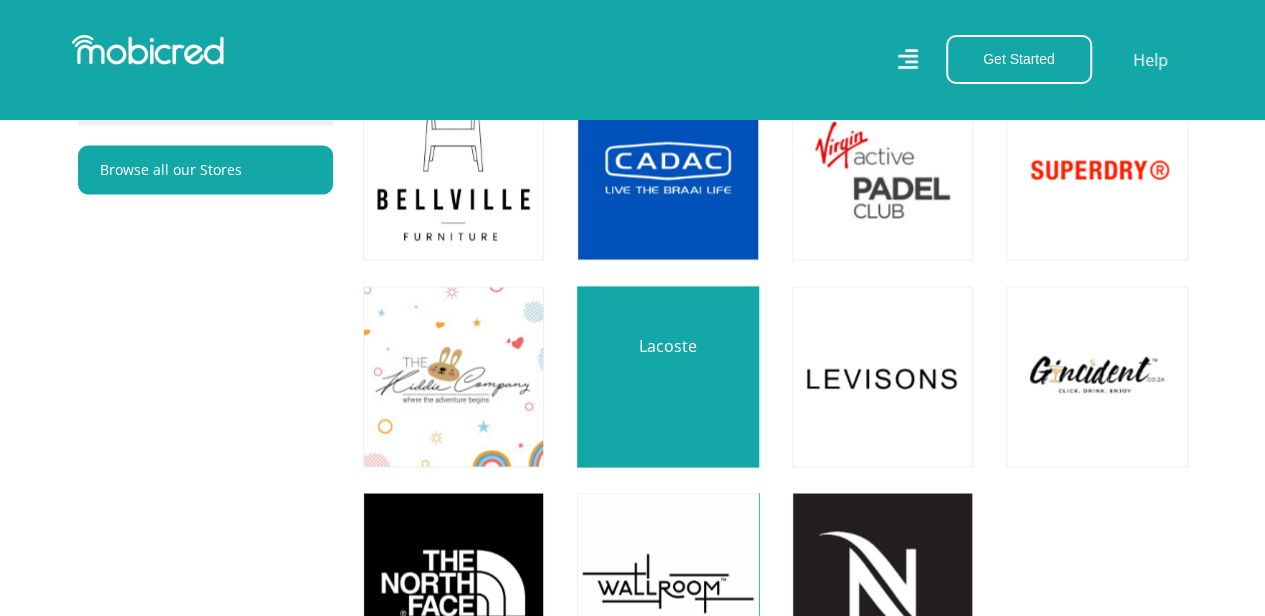 click at bounding box center [667, 376] 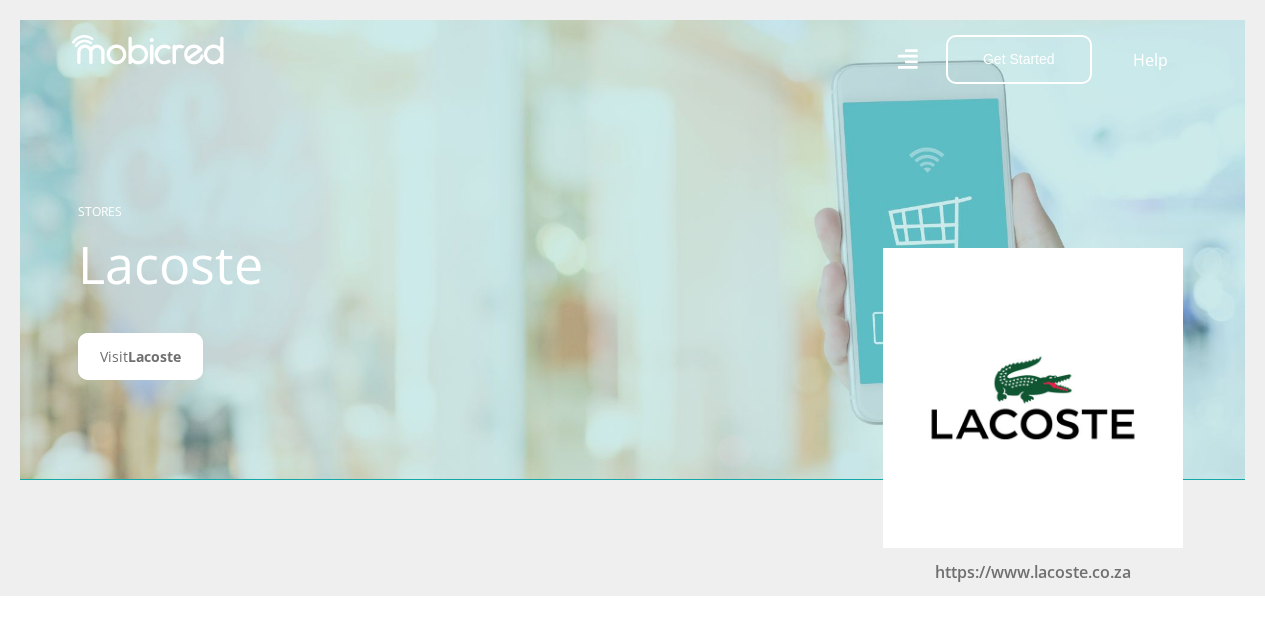 scroll, scrollTop: 0, scrollLeft: 0, axis: both 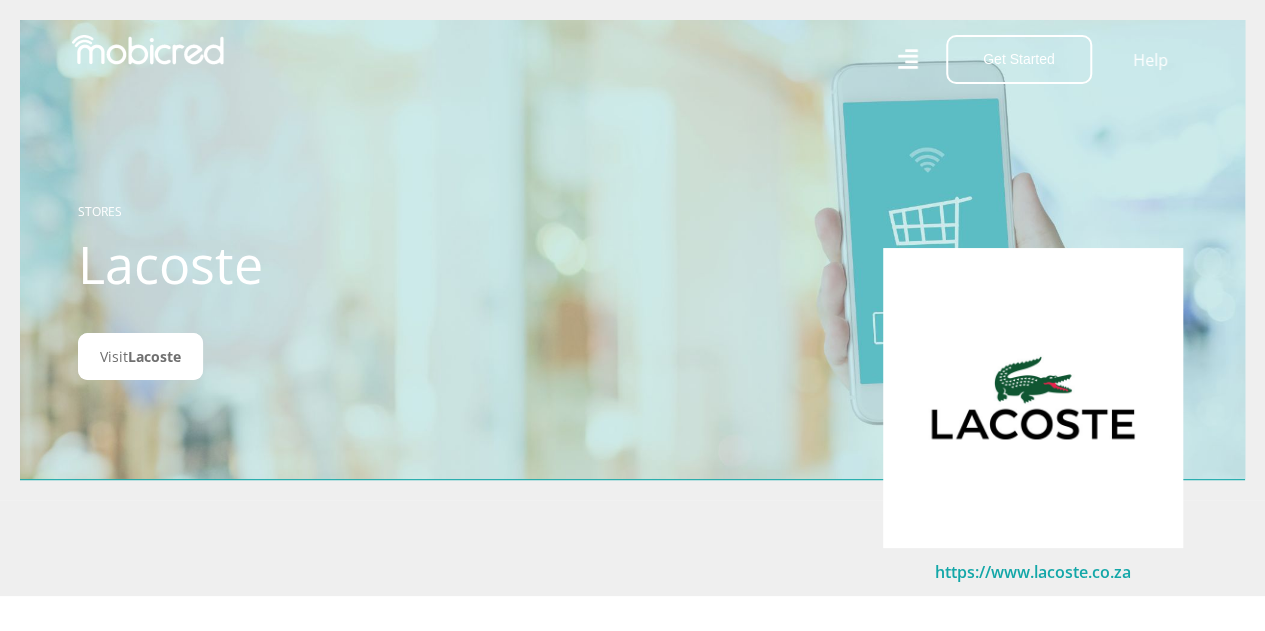 click on "https://www.lacoste.co.za" at bounding box center (1033, 572) 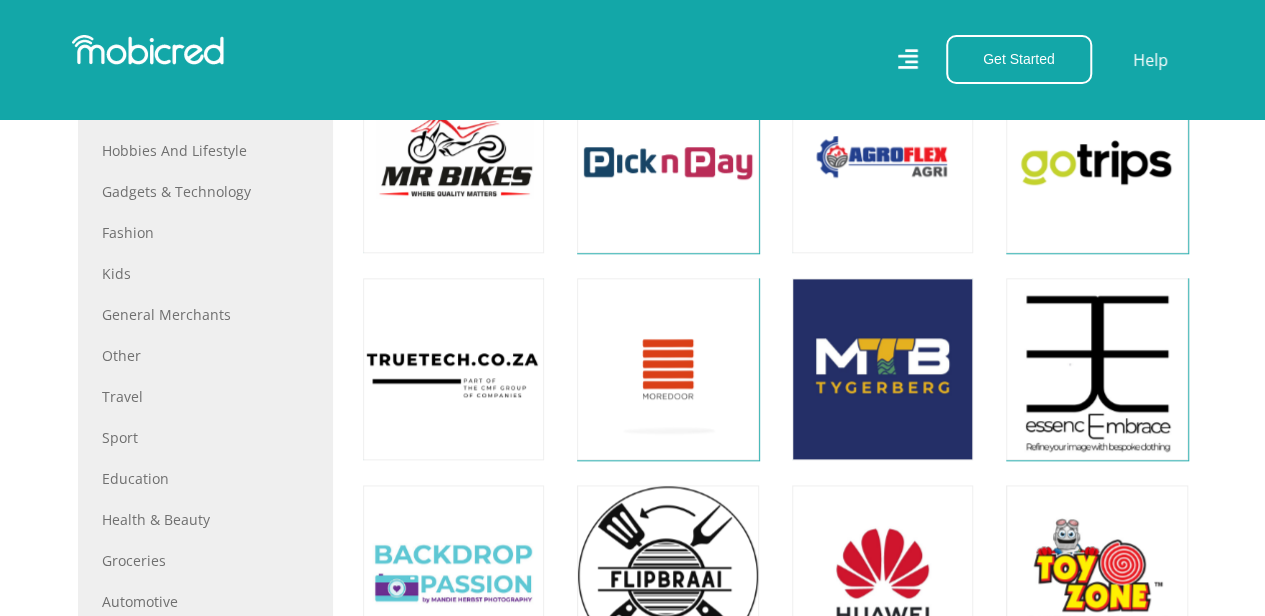 scroll, scrollTop: 940, scrollLeft: 0, axis: vertical 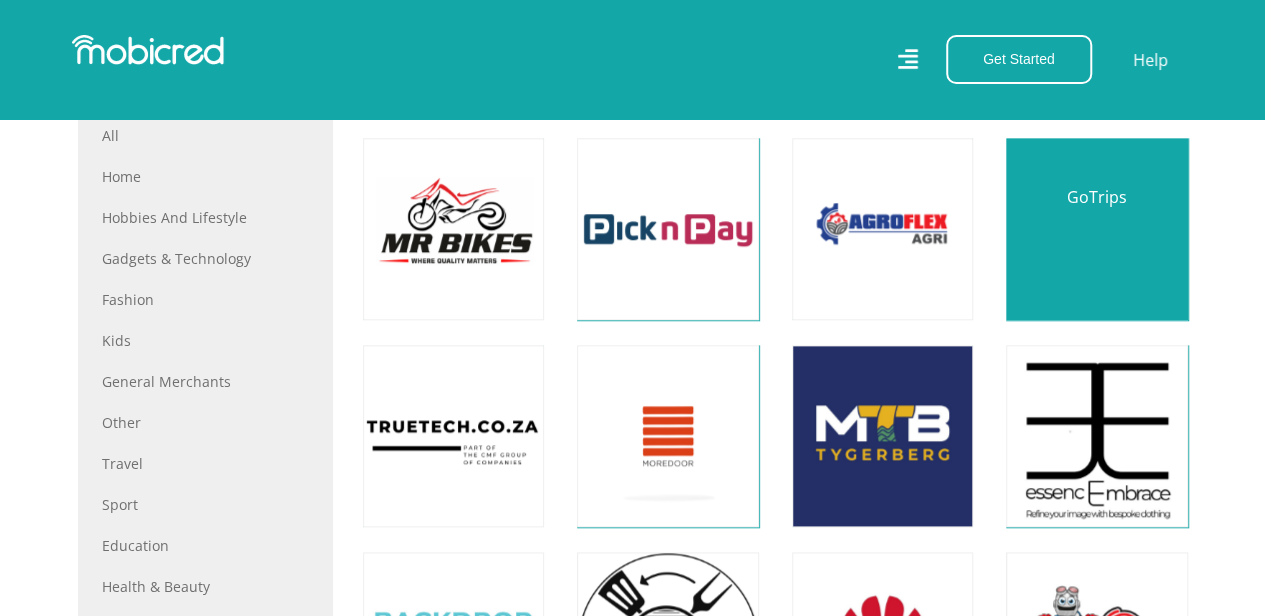 click at bounding box center (1096, 228) 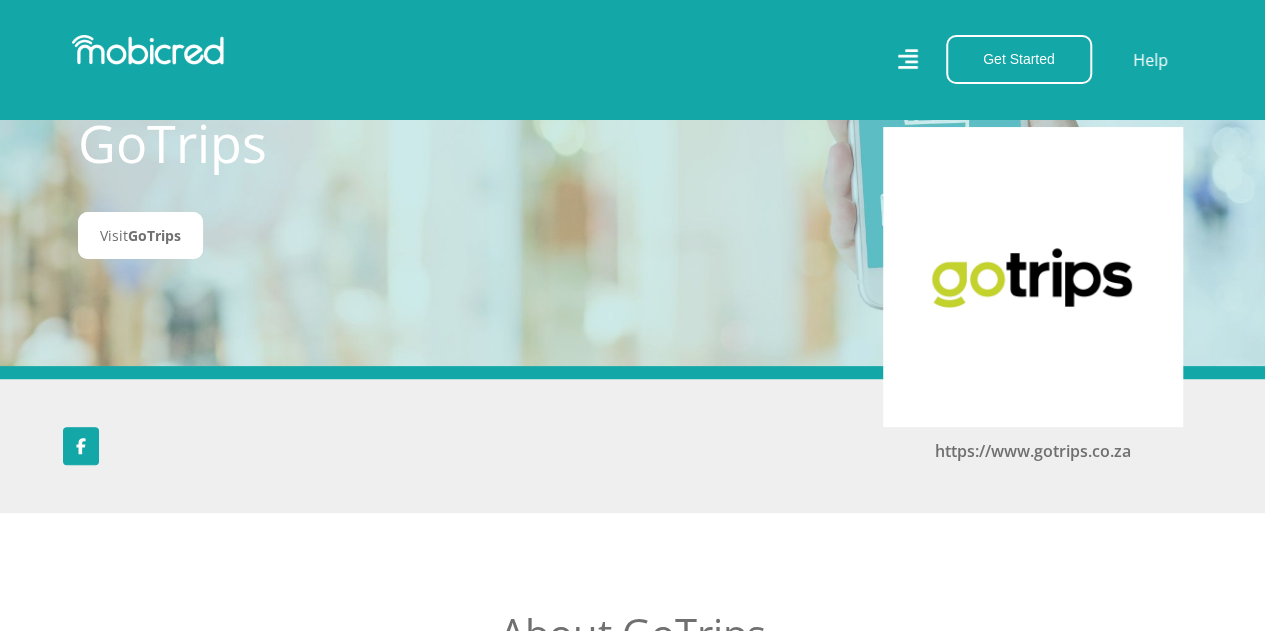 scroll, scrollTop: 120, scrollLeft: 0, axis: vertical 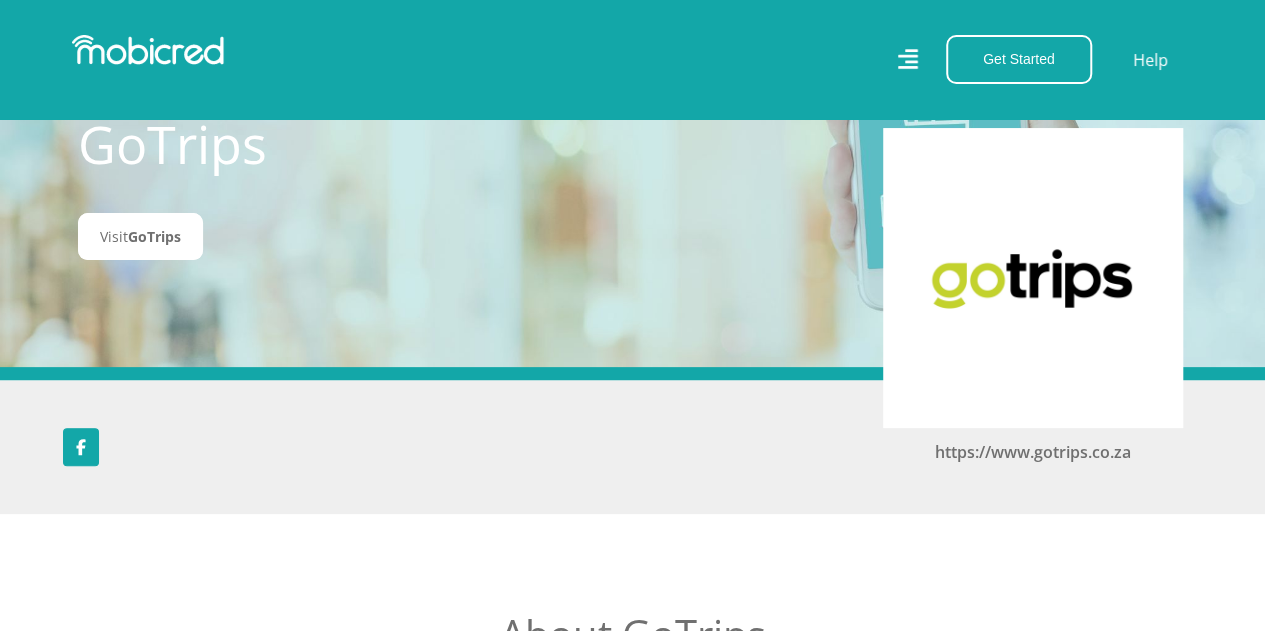 click on "https://www.gotrips.co.za" at bounding box center (1033, 307) 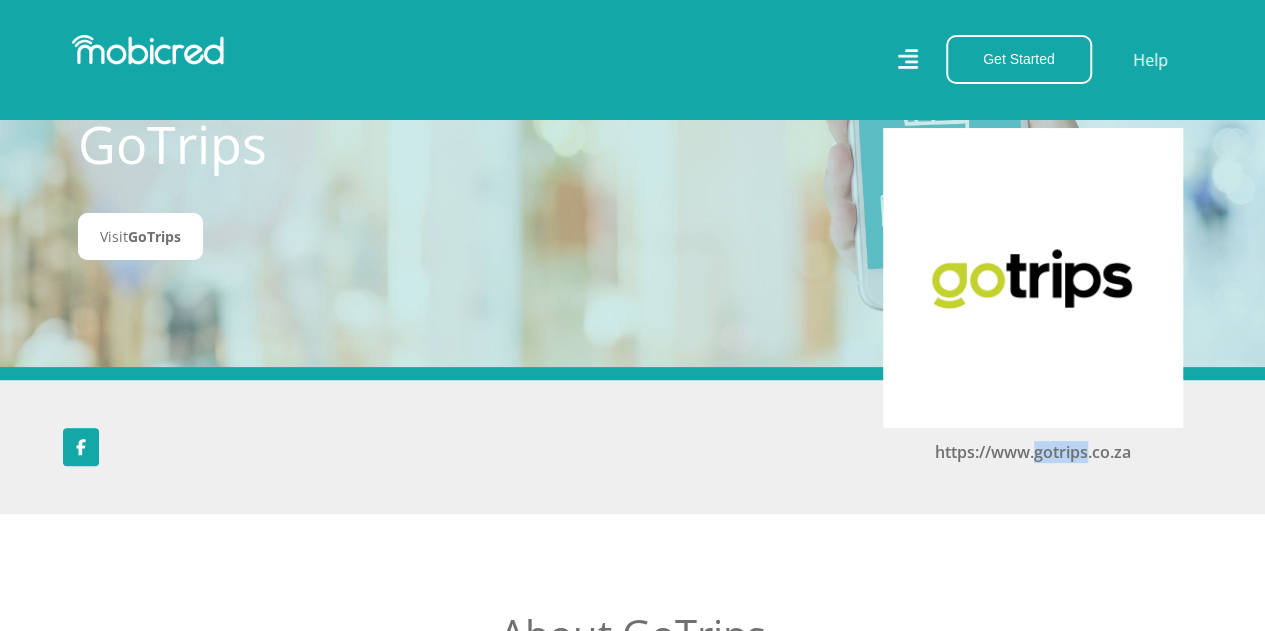 click on "https://www.gotrips.co.za" at bounding box center (1033, 307) 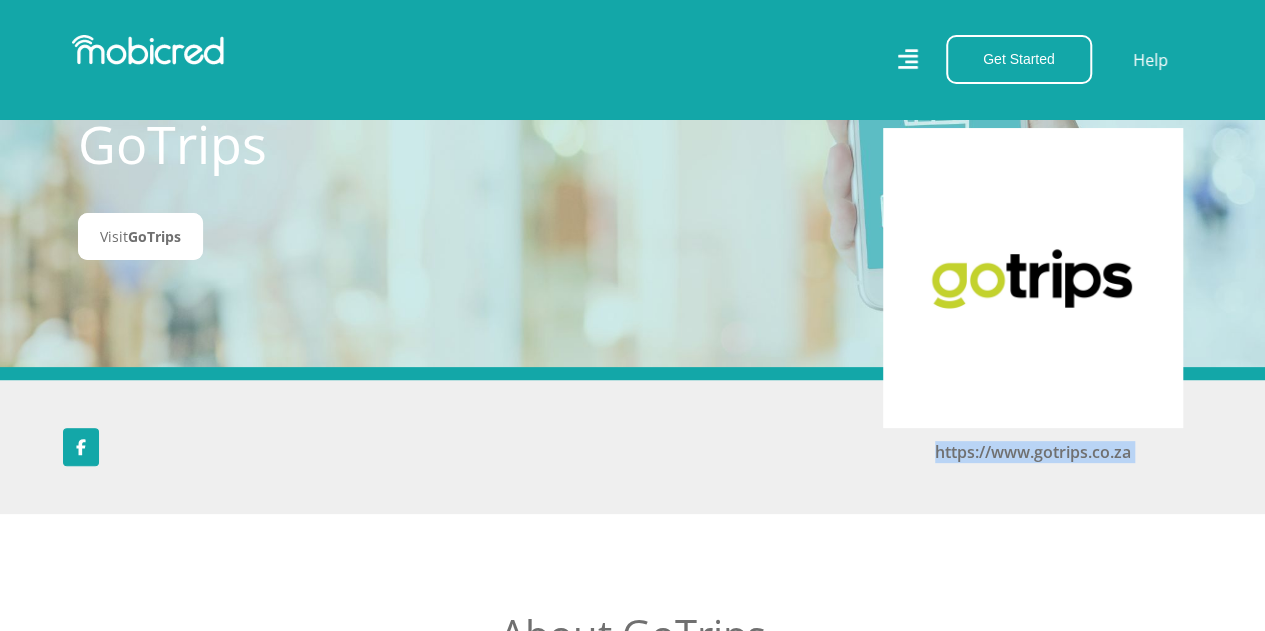 click on "https://www.gotrips.co.za" at bounding box center [1033, 307] 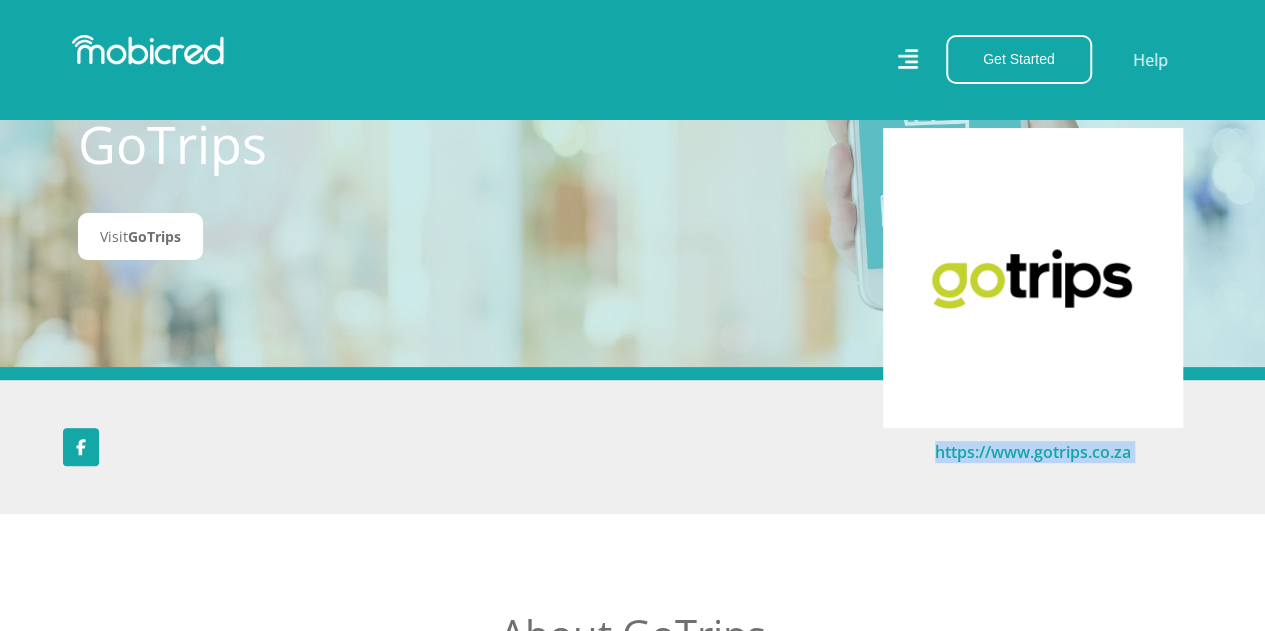 click on "https://www.gotrips.co.za" at bounding box center (1033, 452) 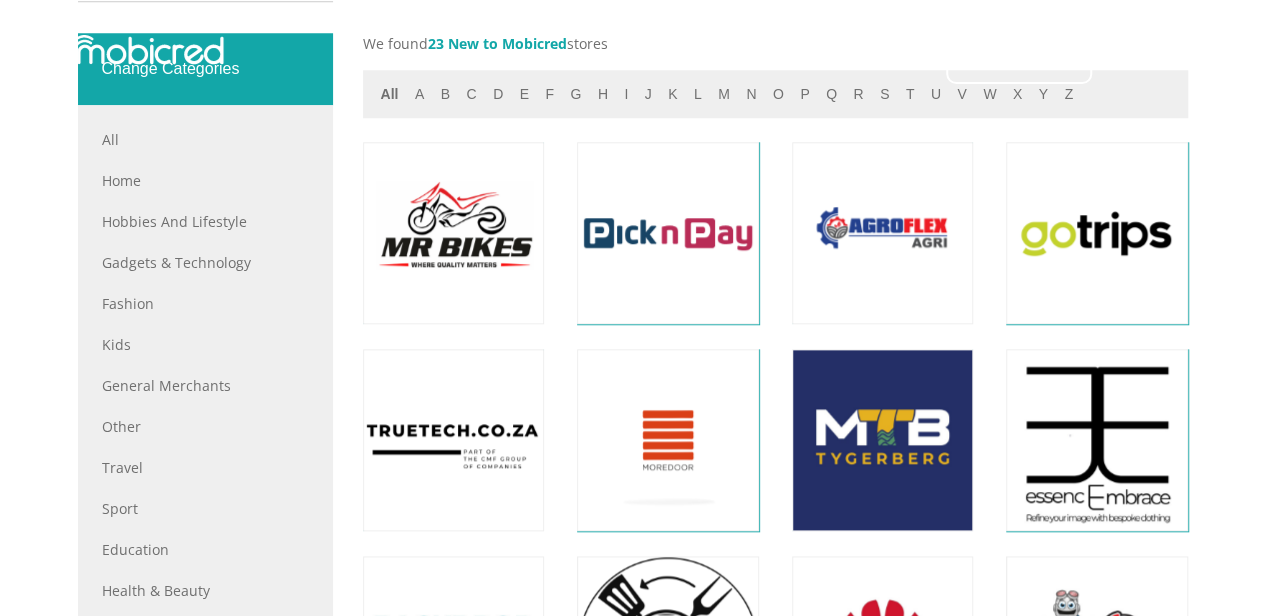 scroll, scrollTop: 940, scrollLeft: 0, axis: vertical 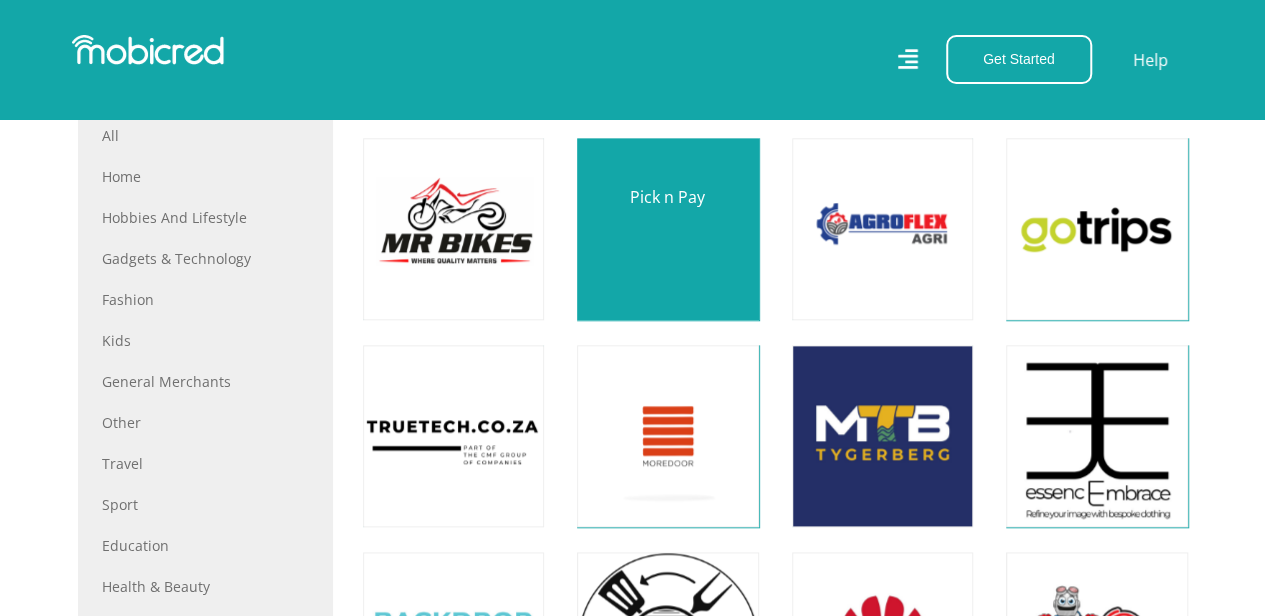 click at bounding box center [667, 228] 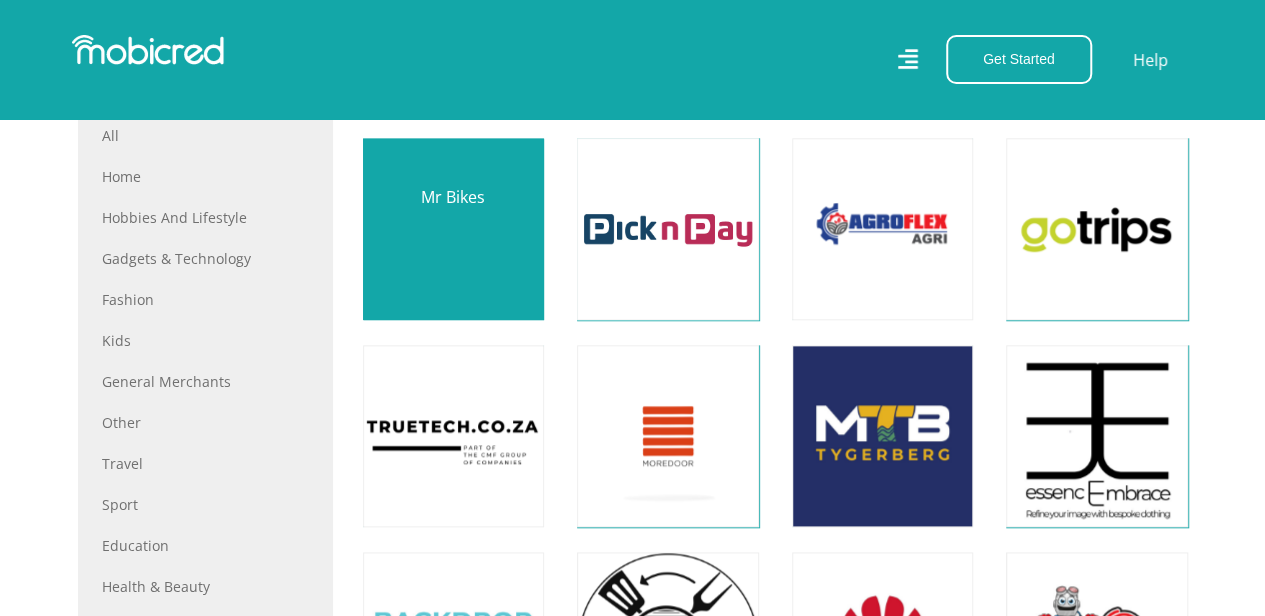click at bounding box center [453, 228] 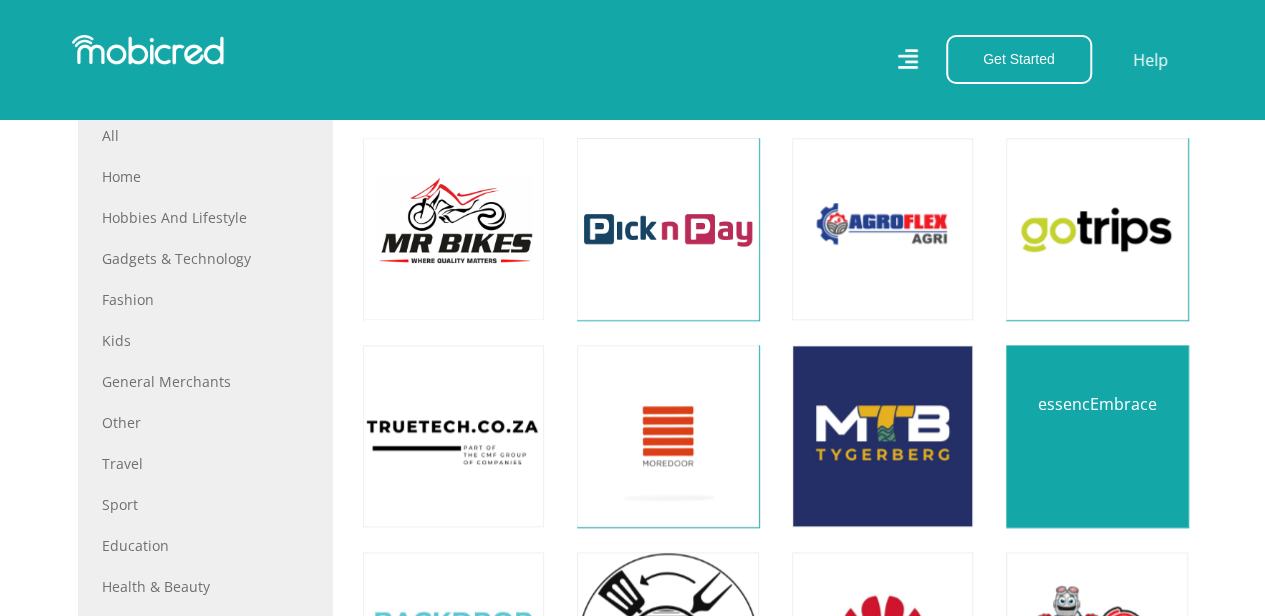 click at bounding box center [1096, 435] 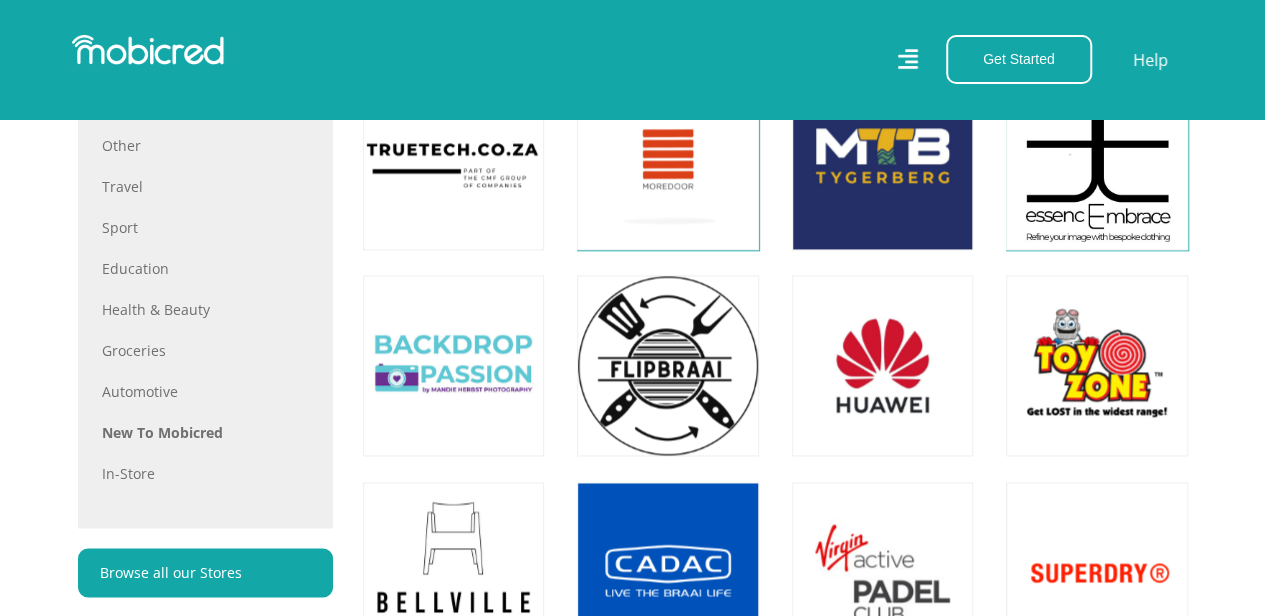 scroll, scrollTop: 1221, scrollLeft: 0, axis: vertical 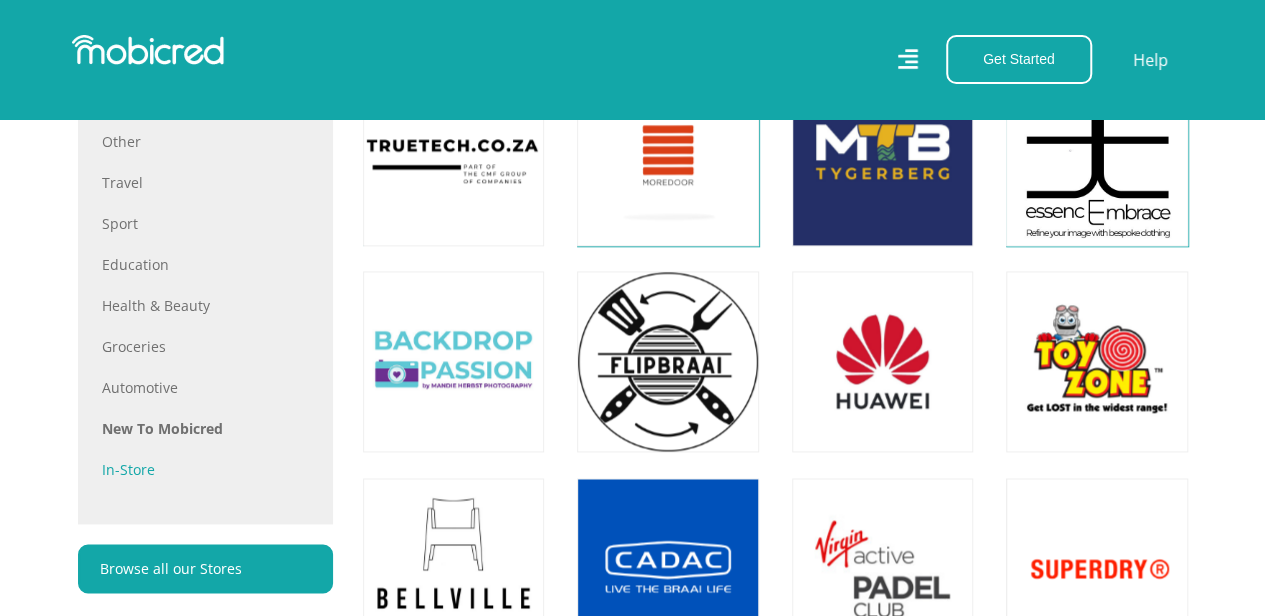 click on "In-store" at bounding box center [205, 469] 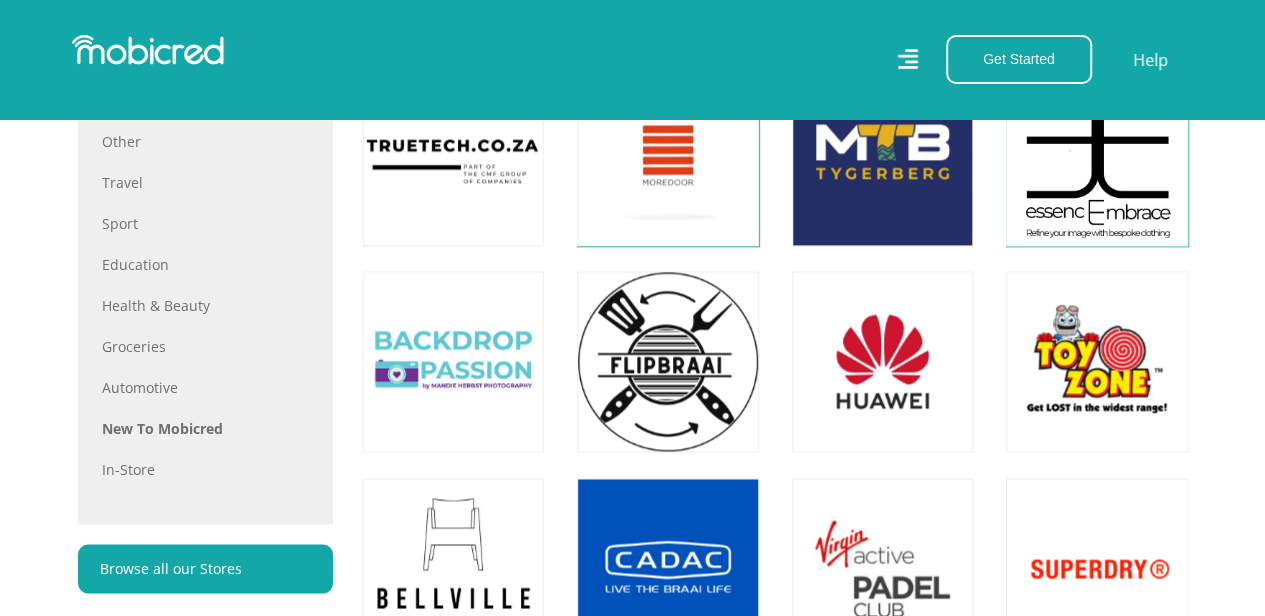 drag, startPoint x: 133, startPoint y: 468, endPoint x: 84, endPoint y: 457, distance: 50.219517 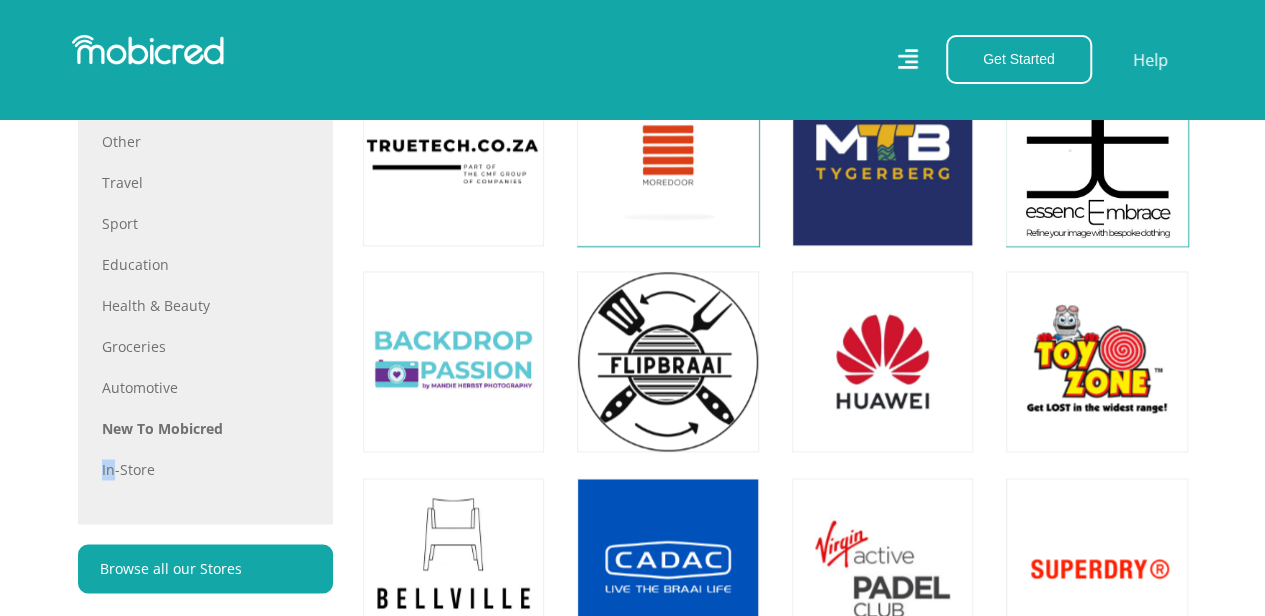 click on "All
All
Home
Hobbies and Lifestyle
Gadgets & Technology
Fashion
Kids
General Merchants
Other
Travel
Sport
Education
Health & Beauty
Groceries
Automotive New to Mobicred In-store" at bounding box center (205, 172) 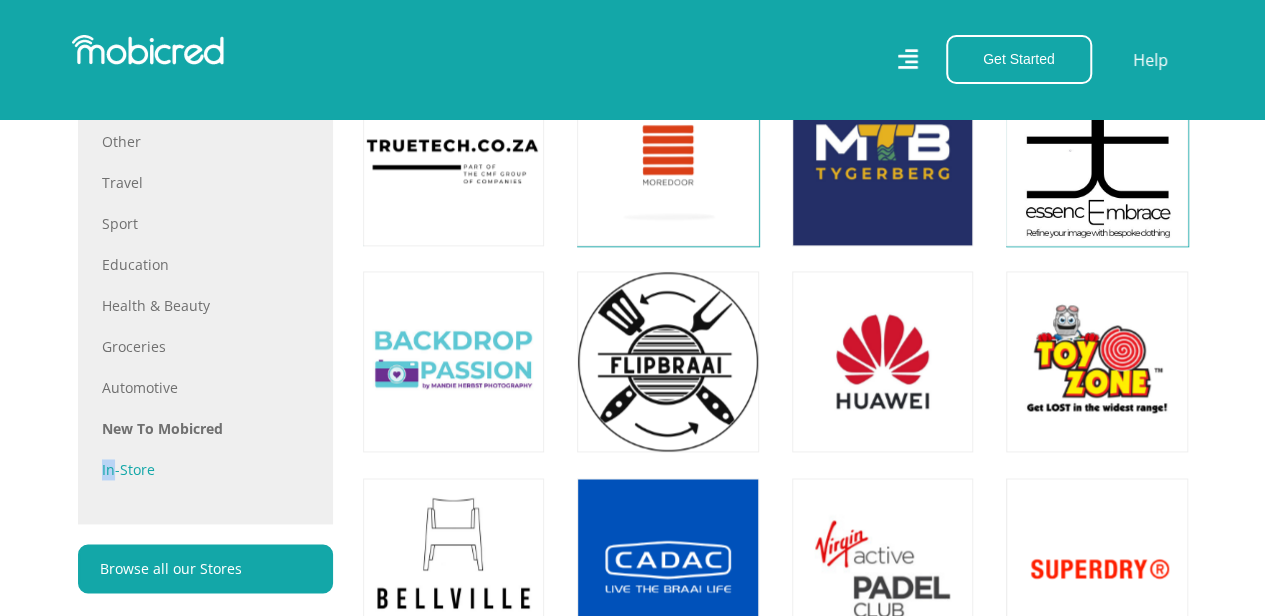 click on "In-store" at bounding box center [205, 469] 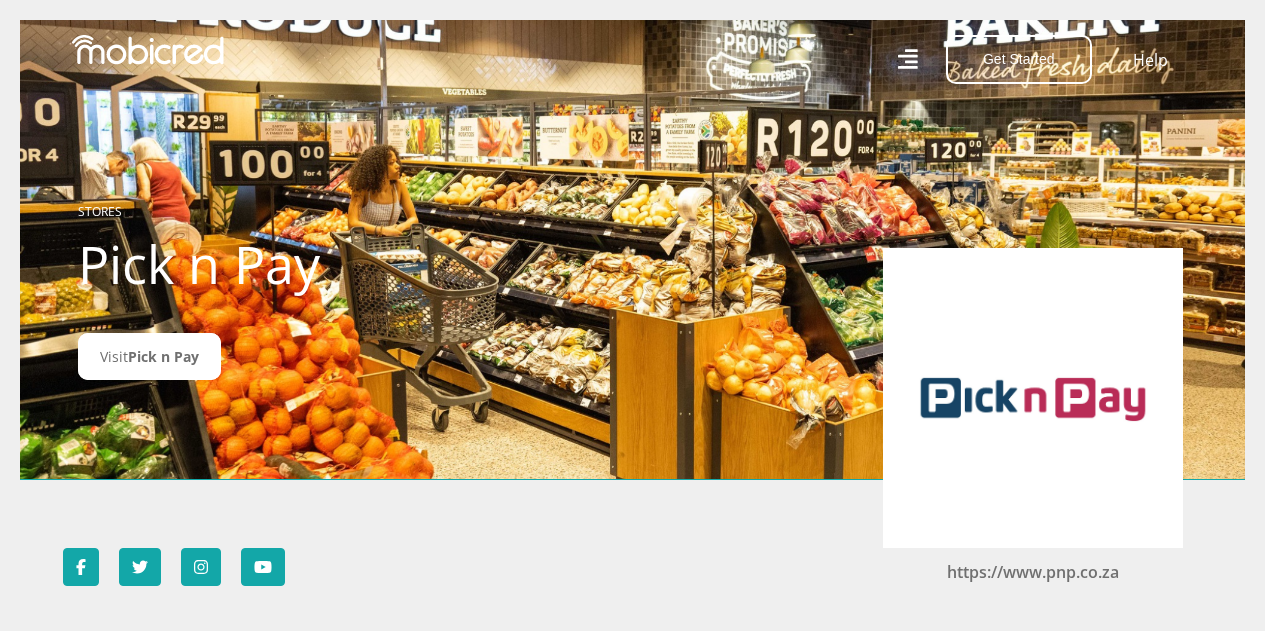 scroll, scrollTop: 0, scrollLeft: 0, axis: both 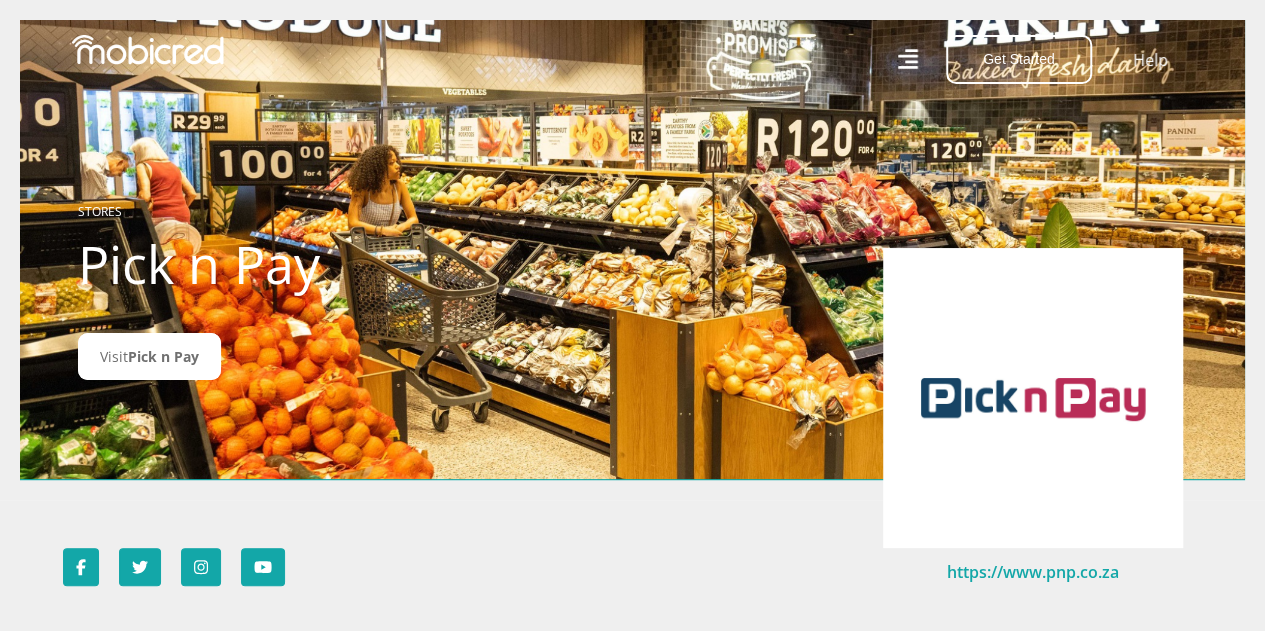 click on "https://www.pnp.co.za" at bounding box center [1033, 572] 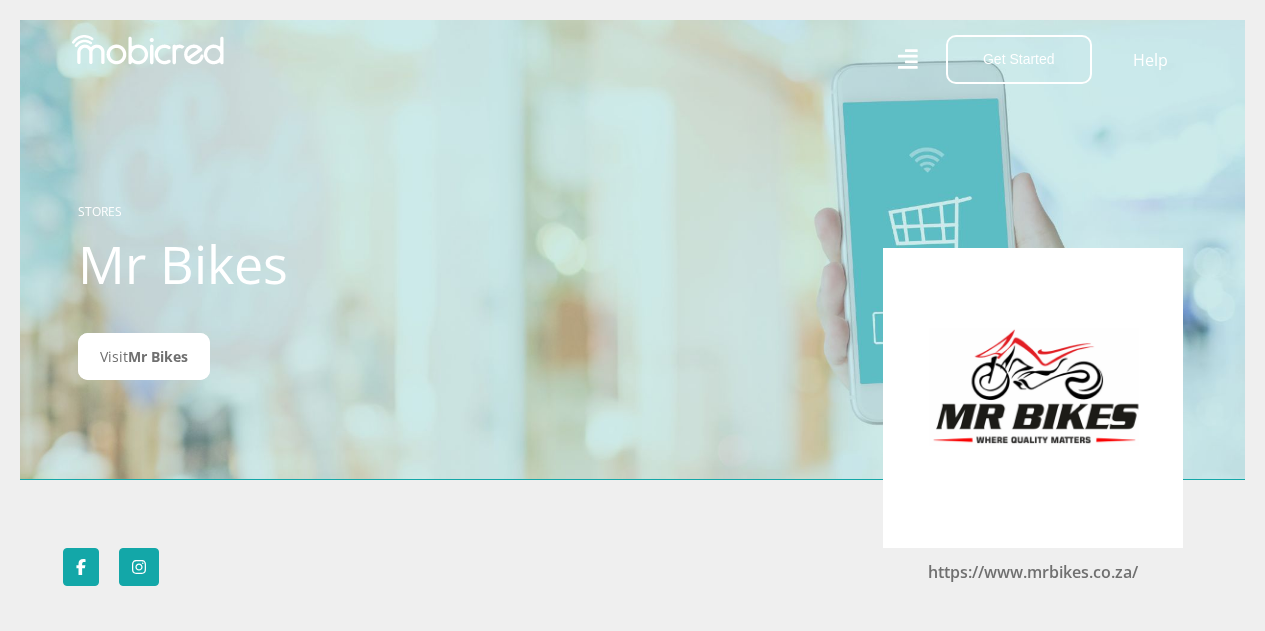 scroll, scrollTop: 0, scrollLeft: 0, axis: both 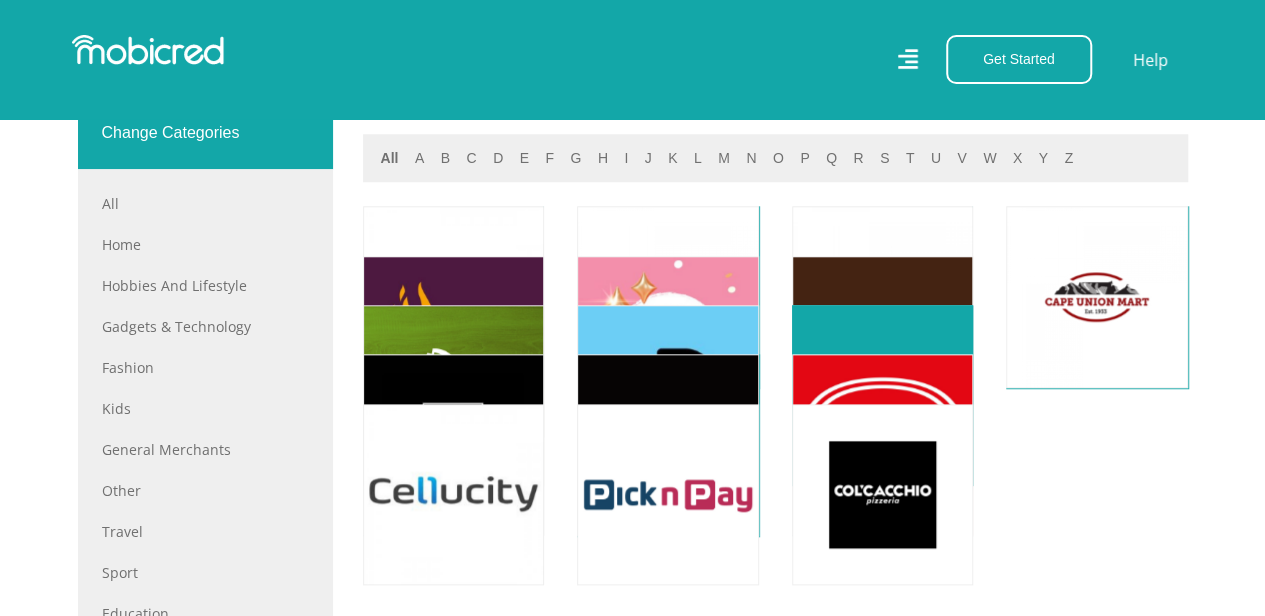 click at bounding box center (882, 395) 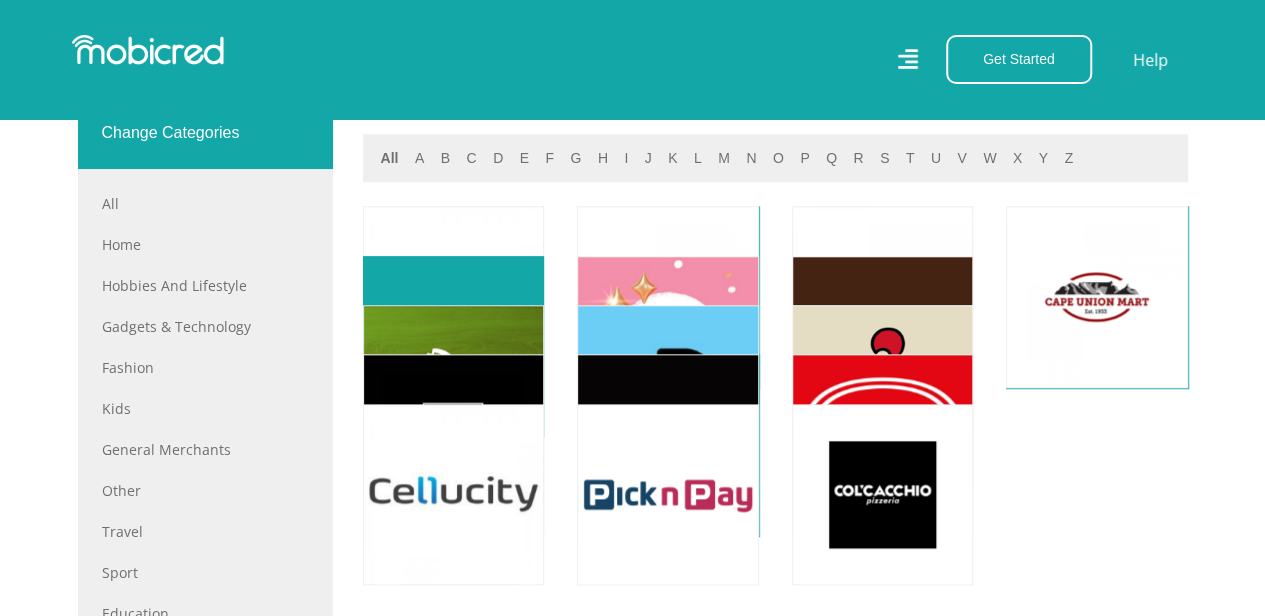 click at bounding box center [453, 346] 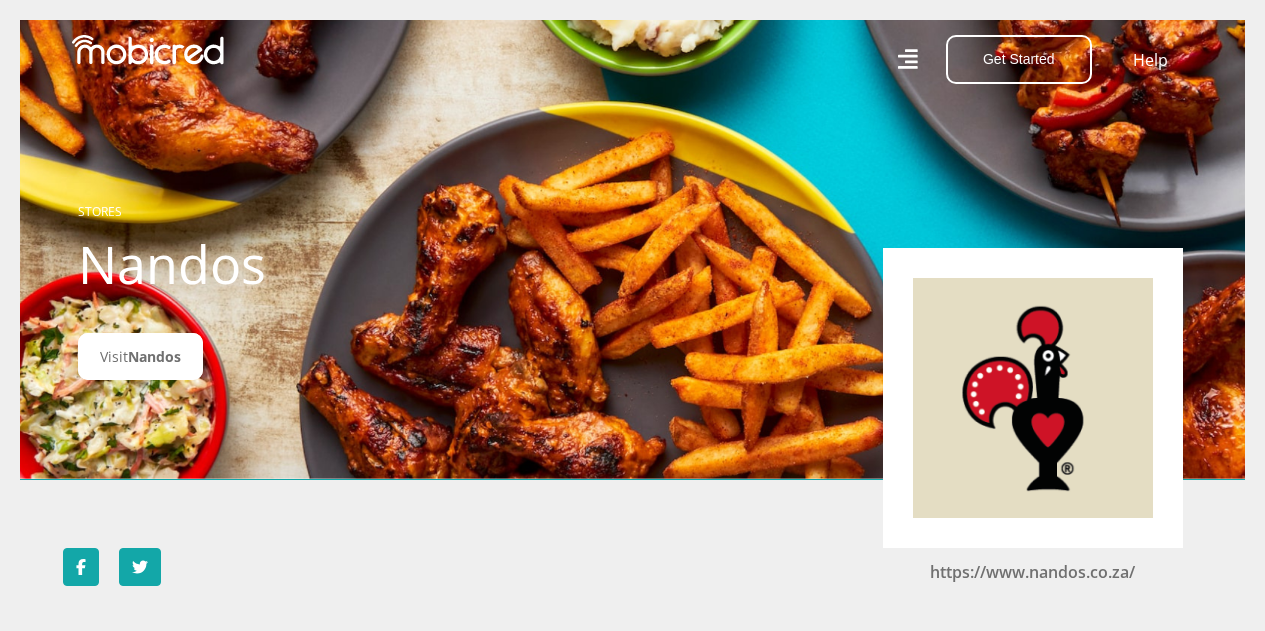 scroll, scrollTop: 0, scrollLeft: 0, axis: both 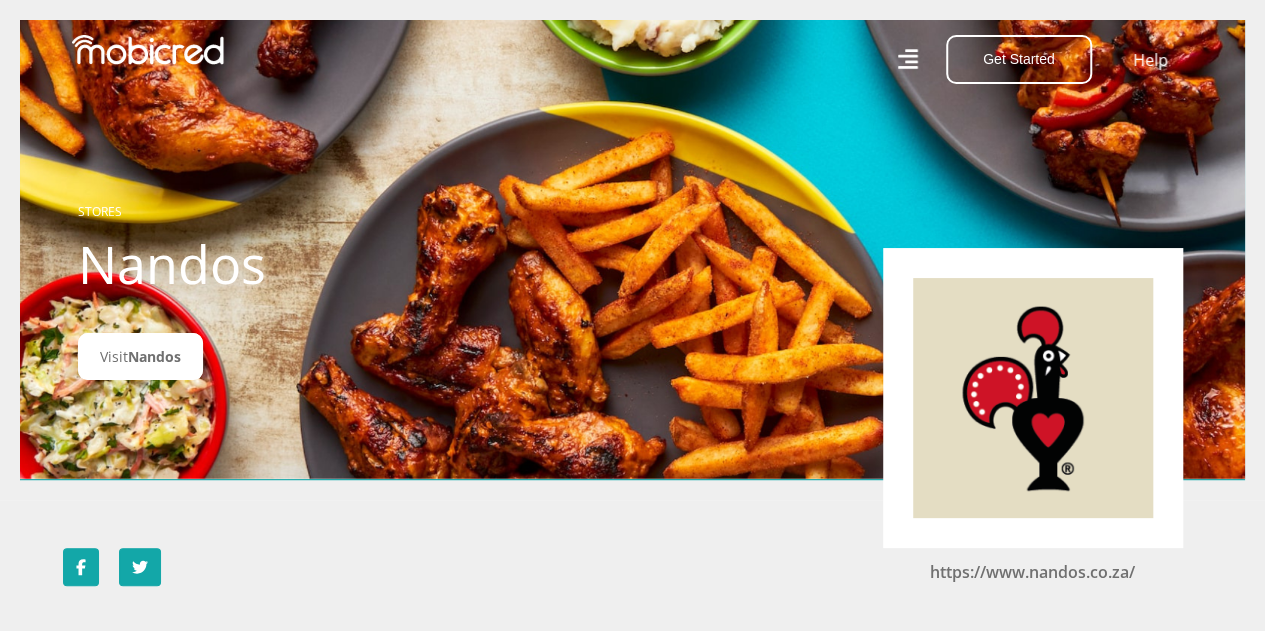 drag, startPoint x: 1274, startPoint y: 49, endPoint x: 268, endPoint y: 651, distance: 1172.3651 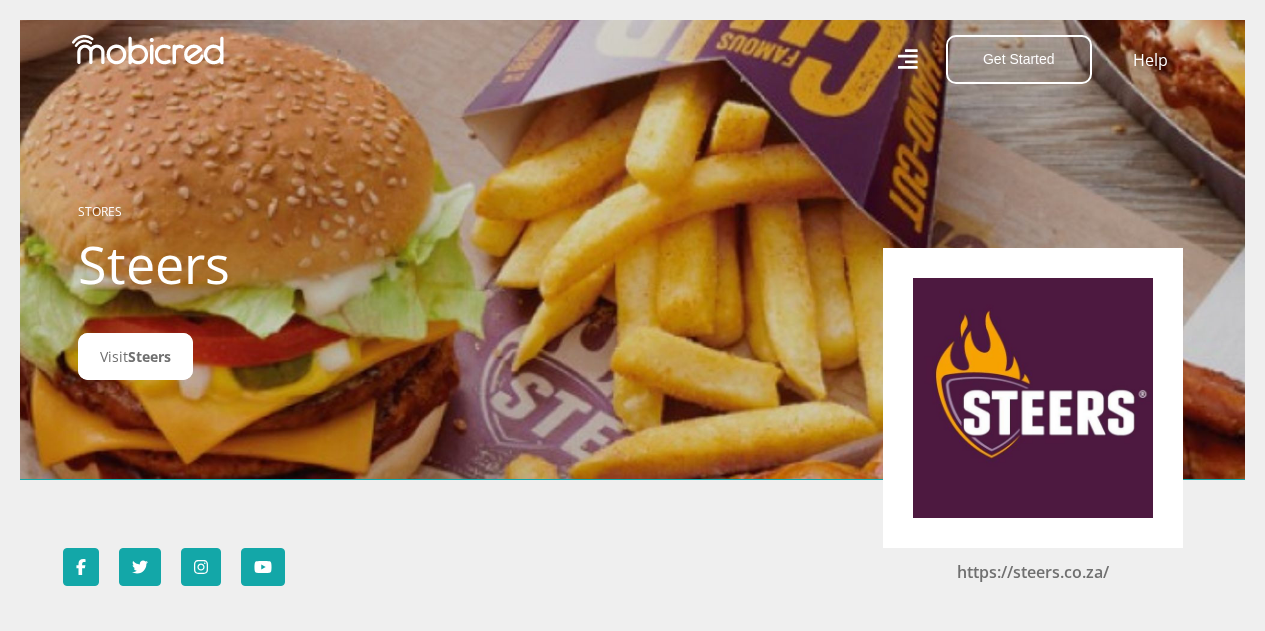 scroll, scrollTop: 0, scrollLeft: 0, axis: both 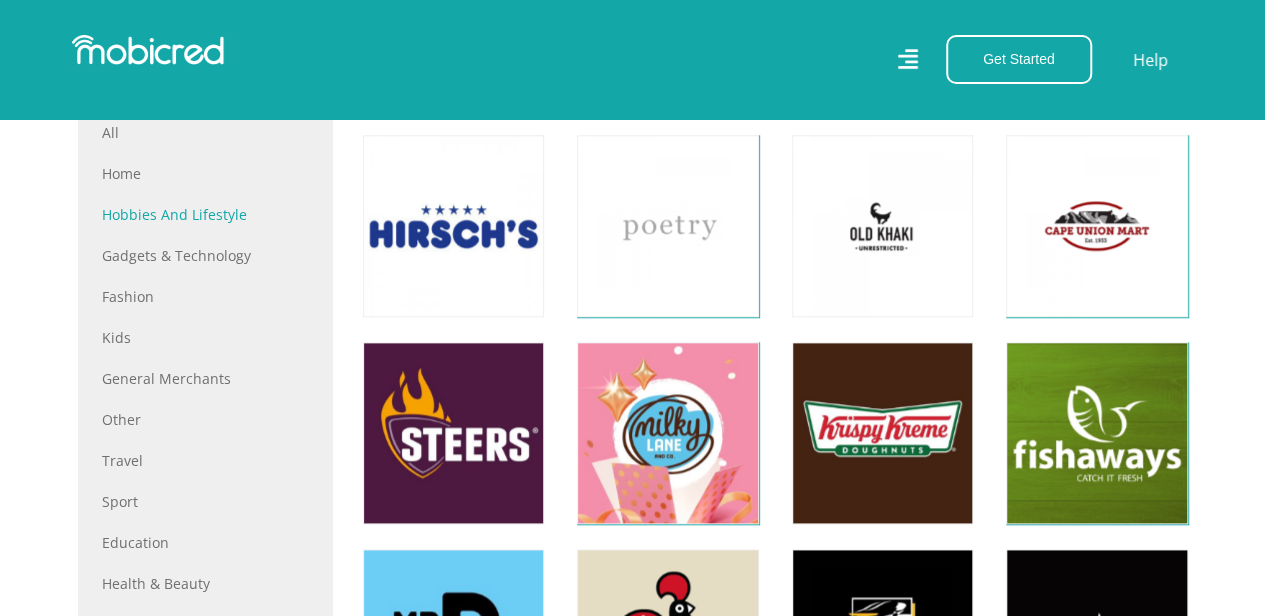click on "Hobbies and Lifestyle" at bounding box center [205, 214] 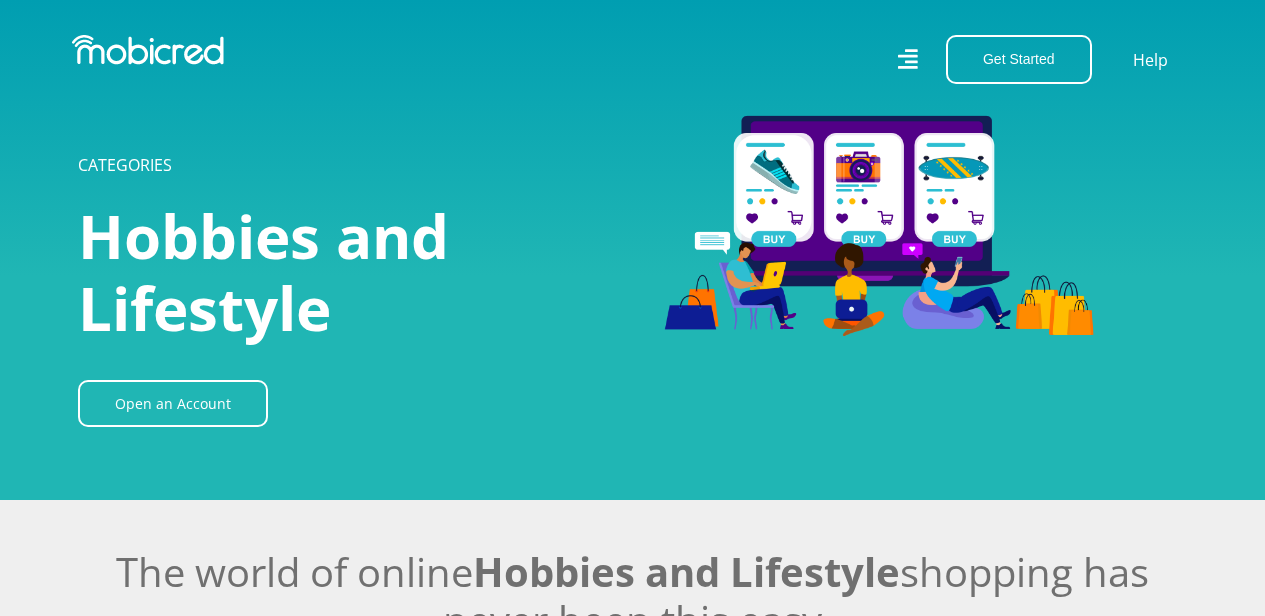 scroll, scrollTop: 0, scrollLeft: 0, axis: both 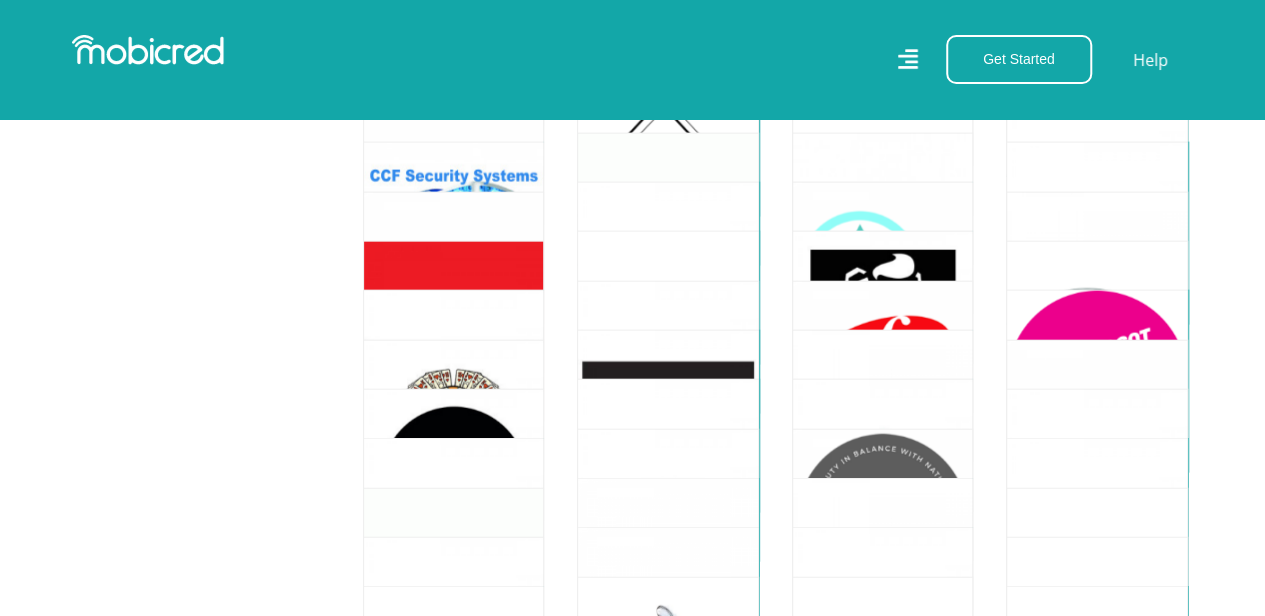 drag, startPoint x: 1276, startPoint y: 49, endPoint x: 1279, endPoint y: 230, distance: 181.02486 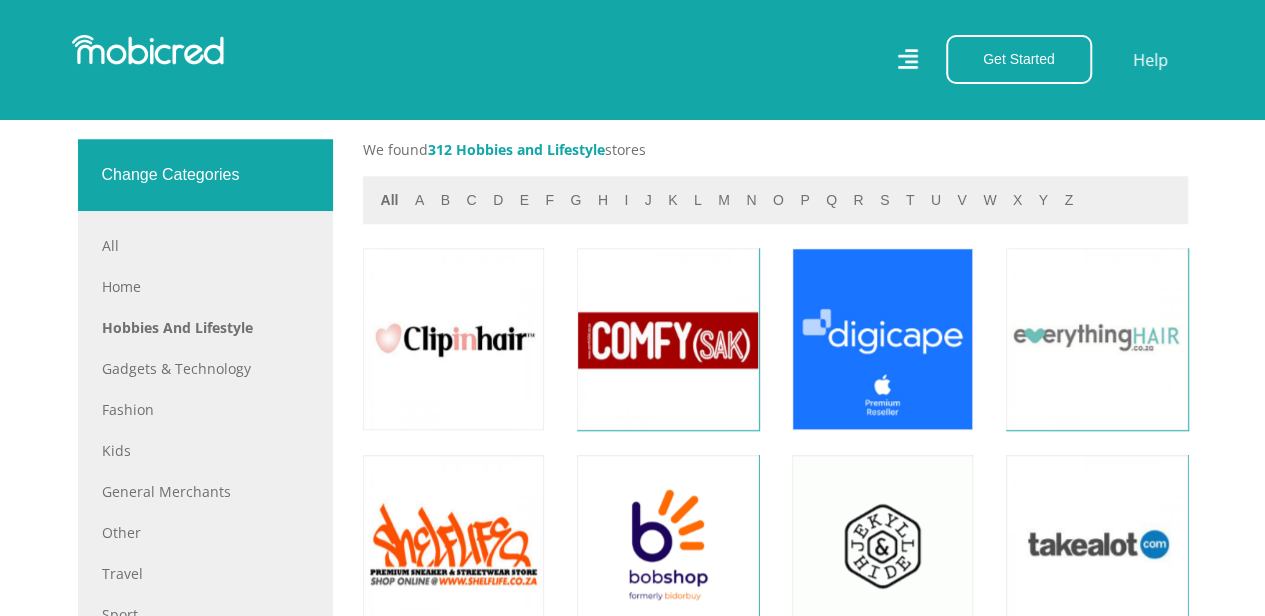 scroll, scrollTop: 846, scrollLeft: 0, axis: vertical 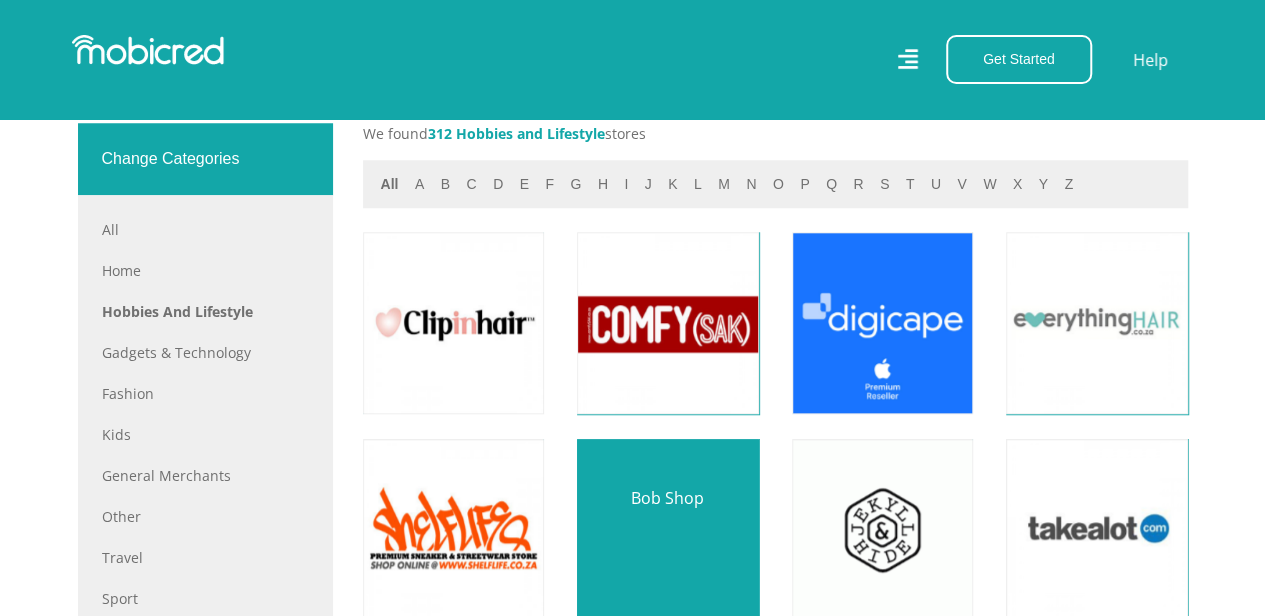click at bounding box center (667, 529) 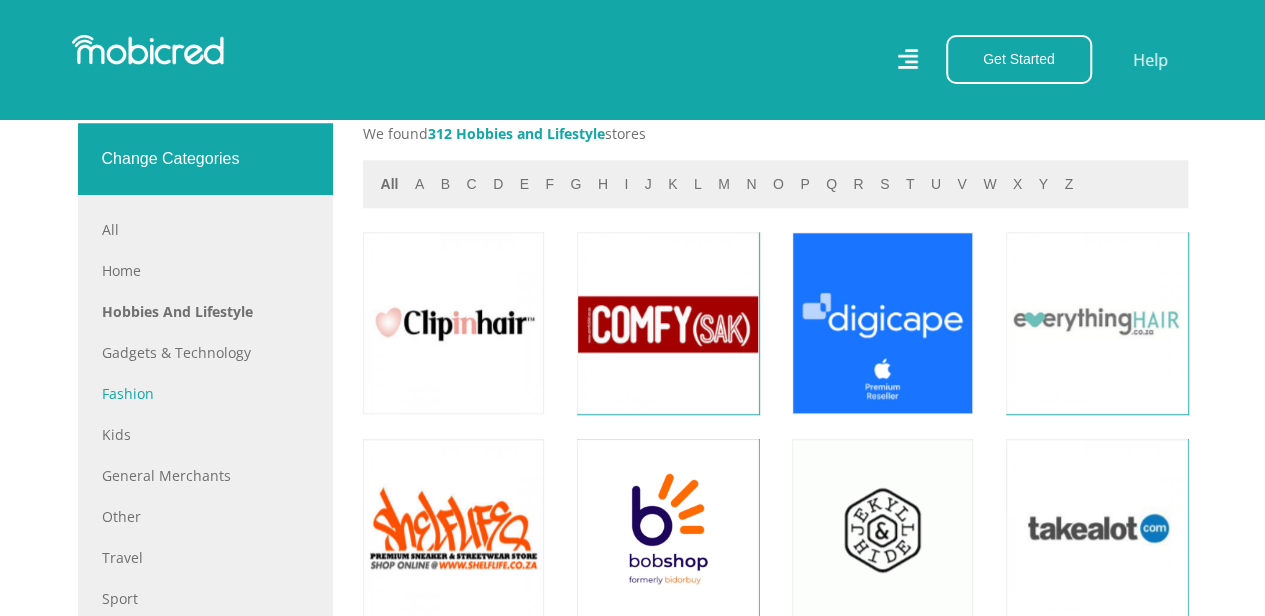 click on "Fashion" at bounding box center [205, 393] 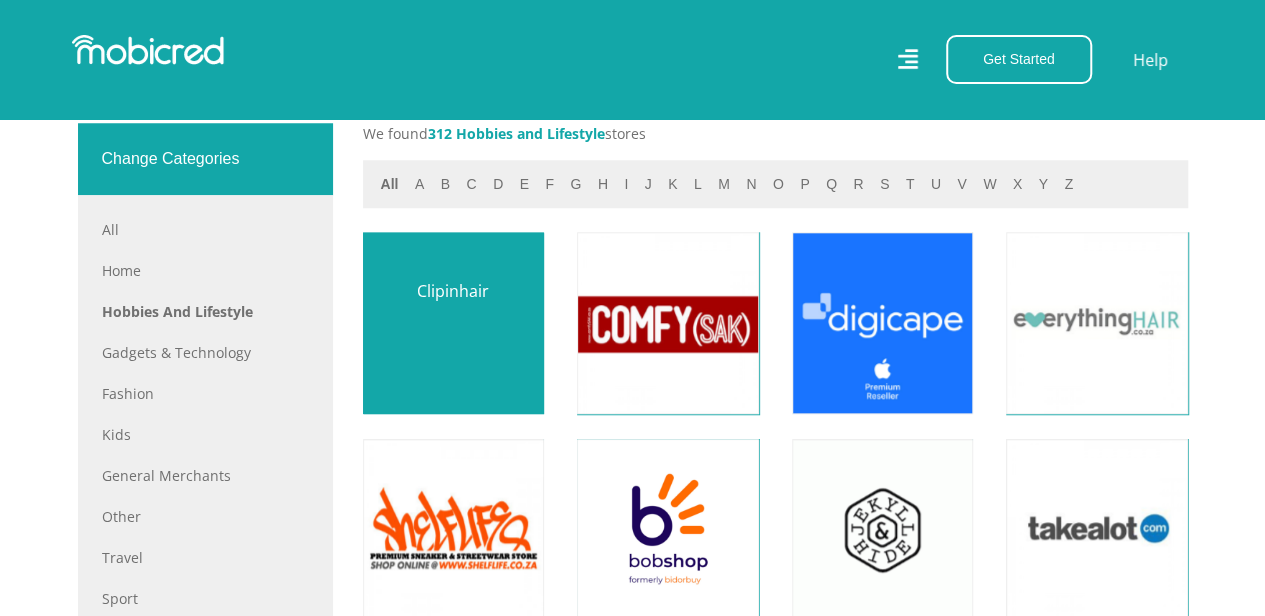click at bounding box center (453, 322) 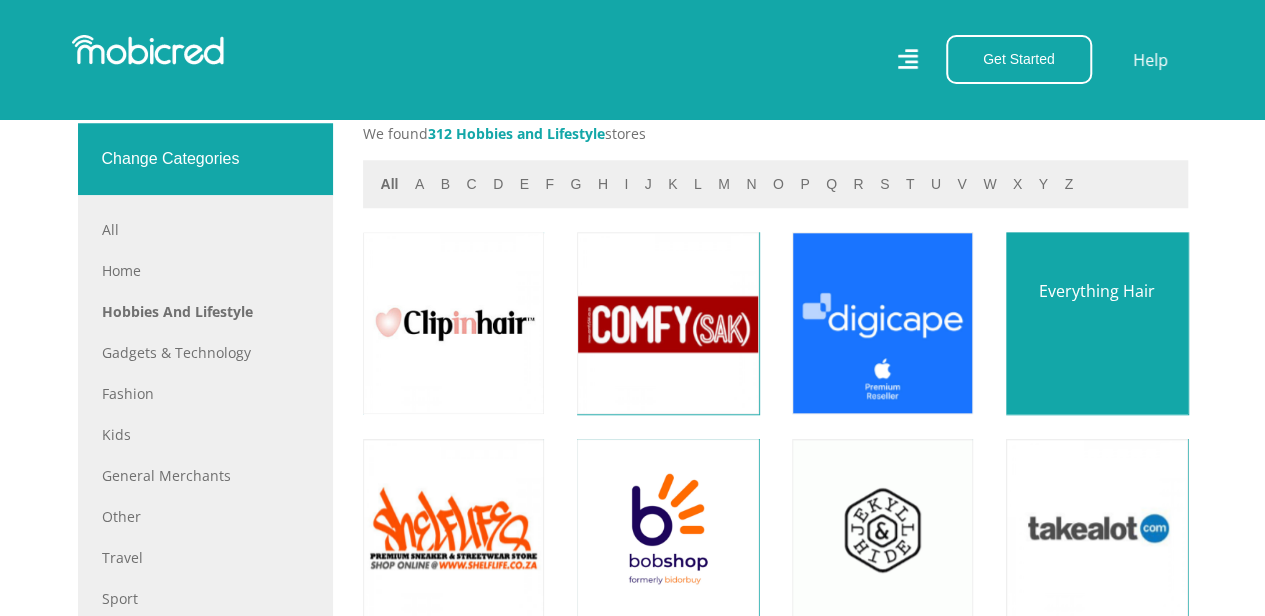 click at bounding box center [1096, 322] 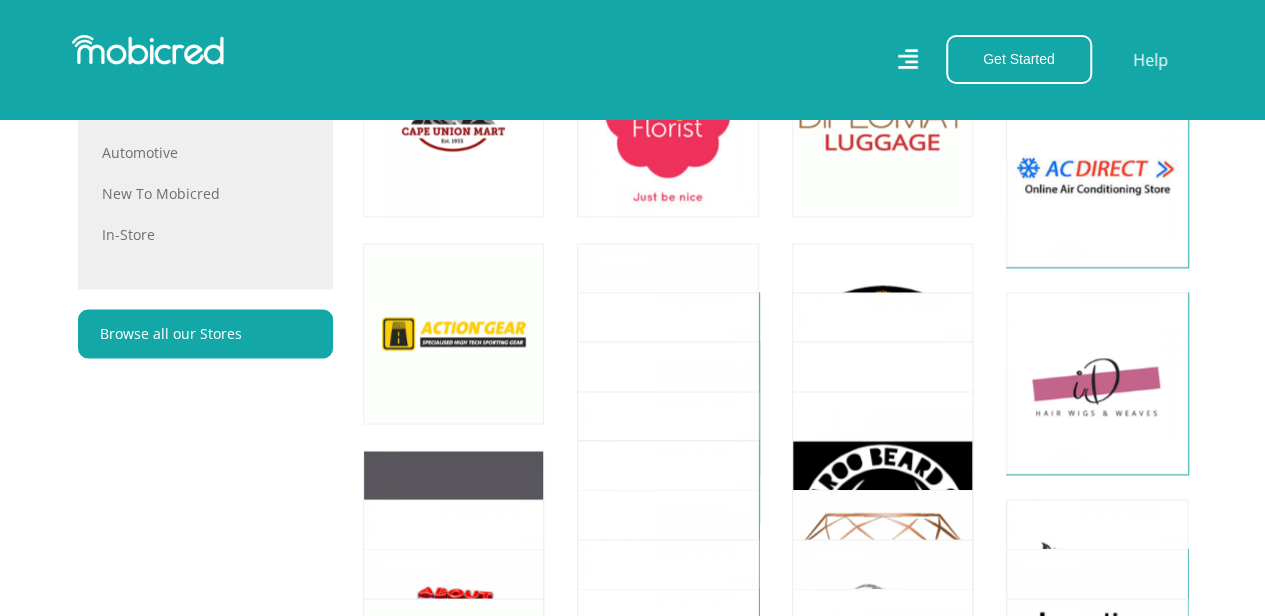 scroll, scrollTop: 1464, scrollLeft: 0, axis: vertical 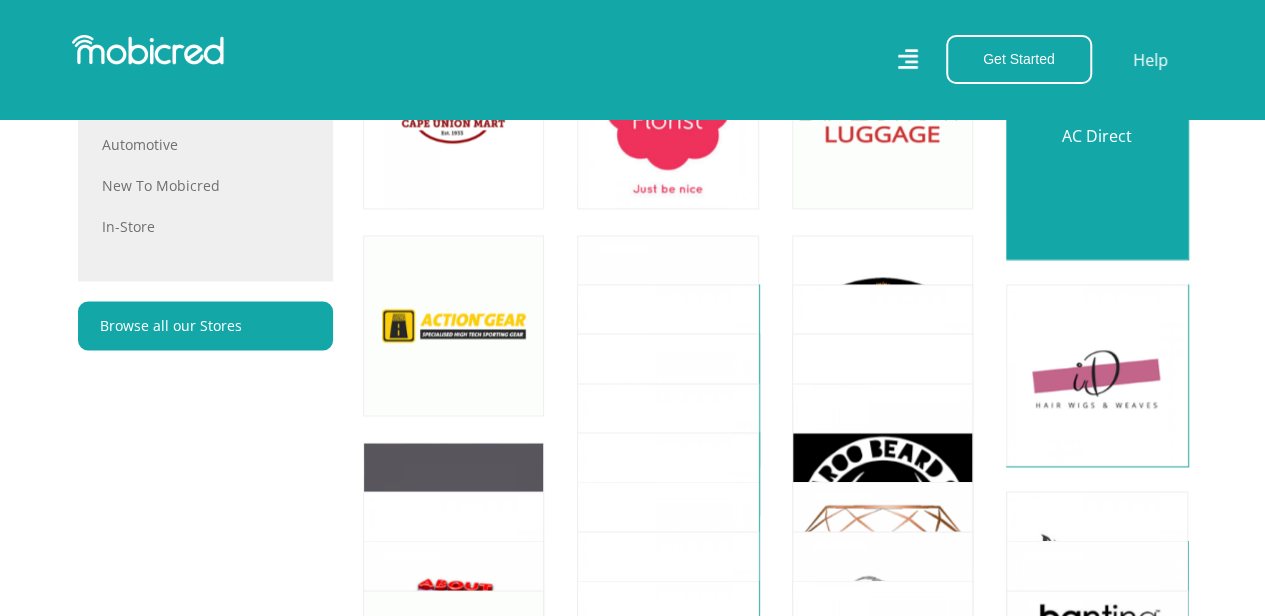 click at bounding box center (1096, 167) 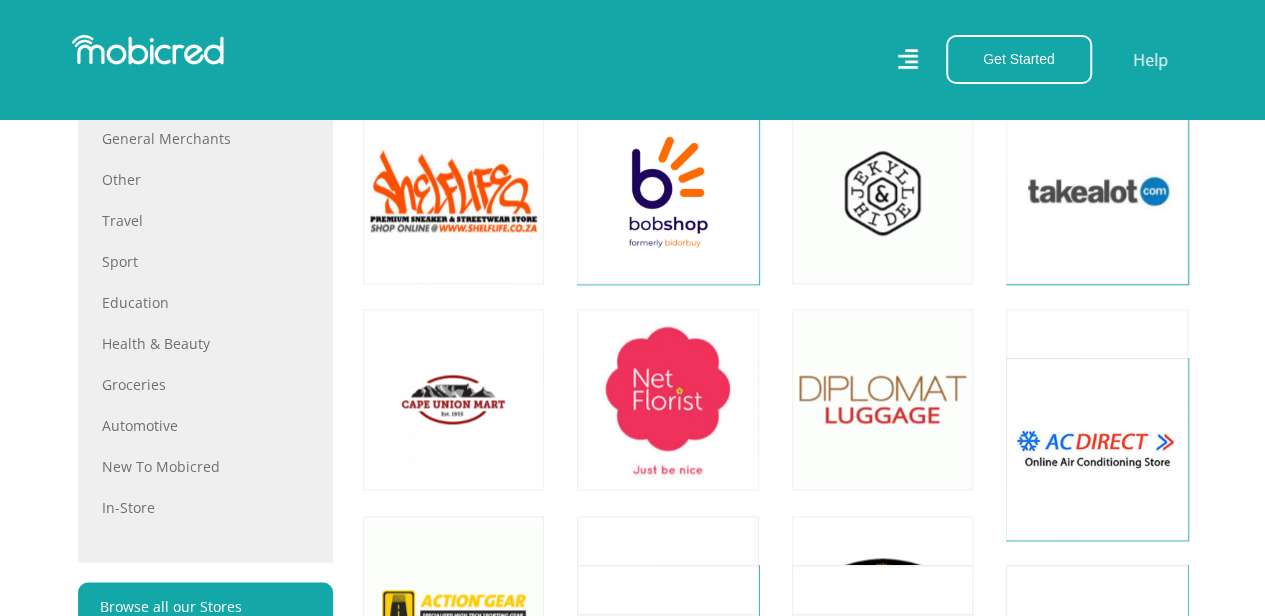 scroll, scrollTop: 1184, scrollLeft: 0, axis: vertical 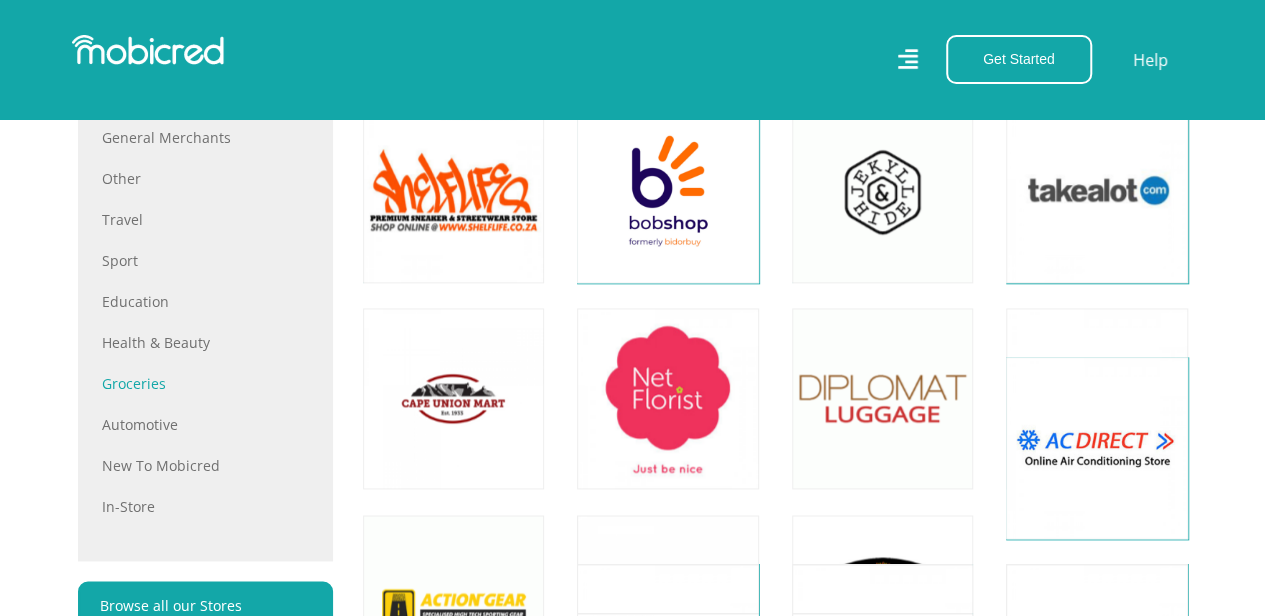 click on "Groceries" at bounding box center (205, 383) 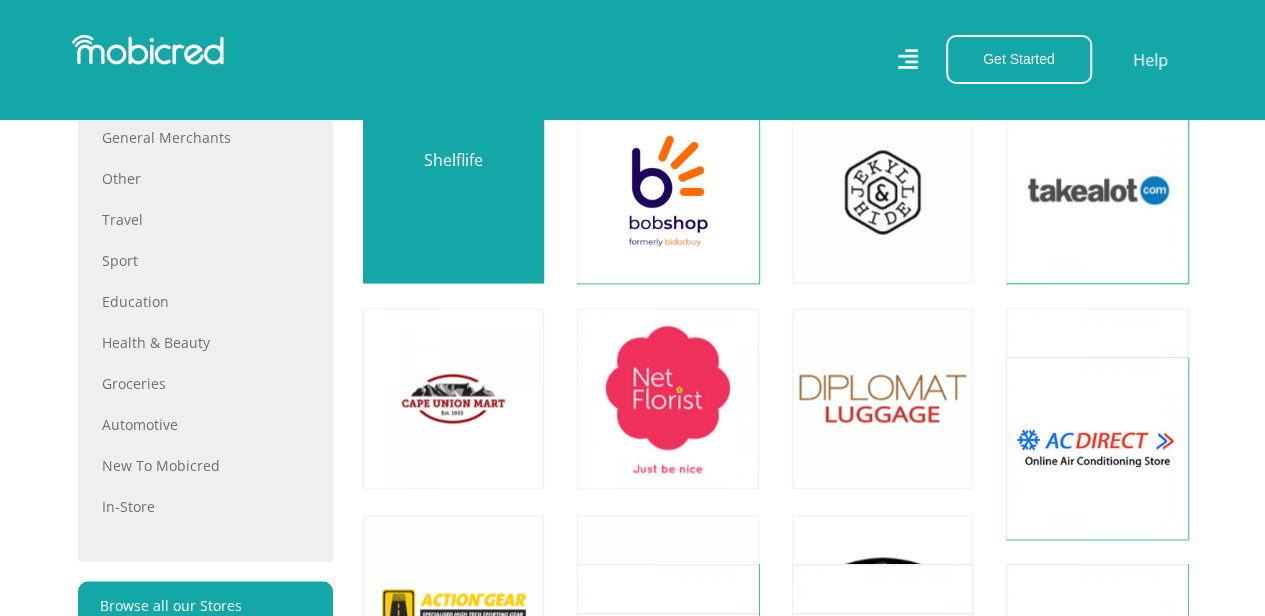 click at bounding box center [453, 191] 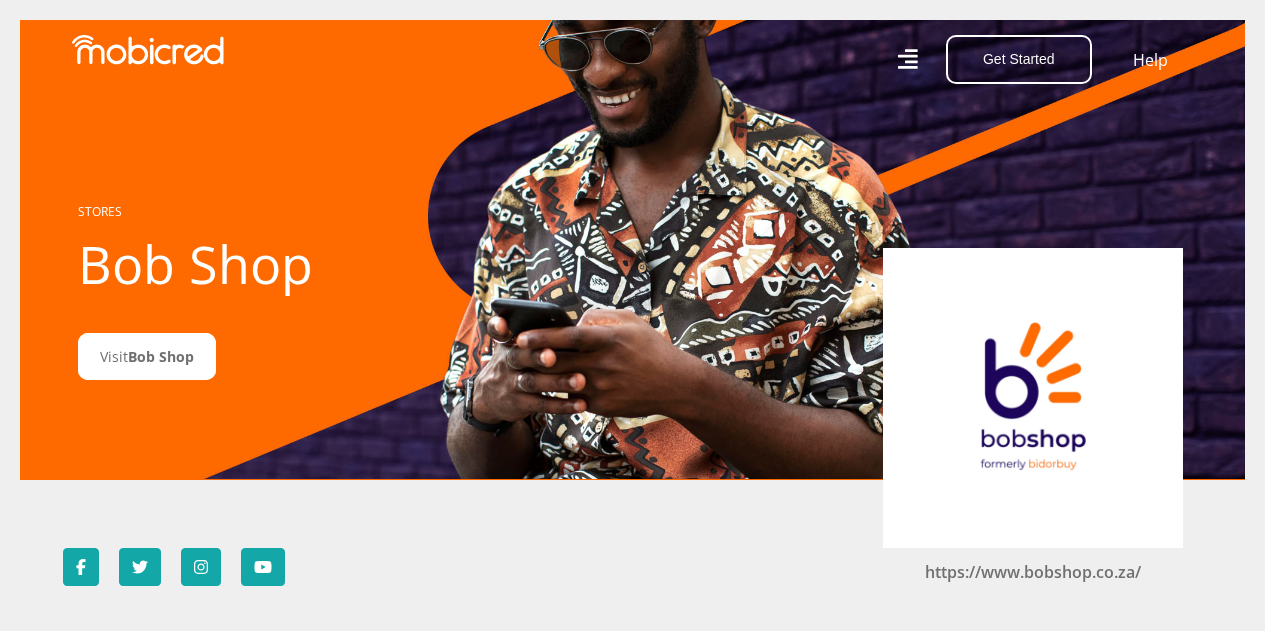 scroll, scrollTop: 0, scrollLeft: 0, axis: both 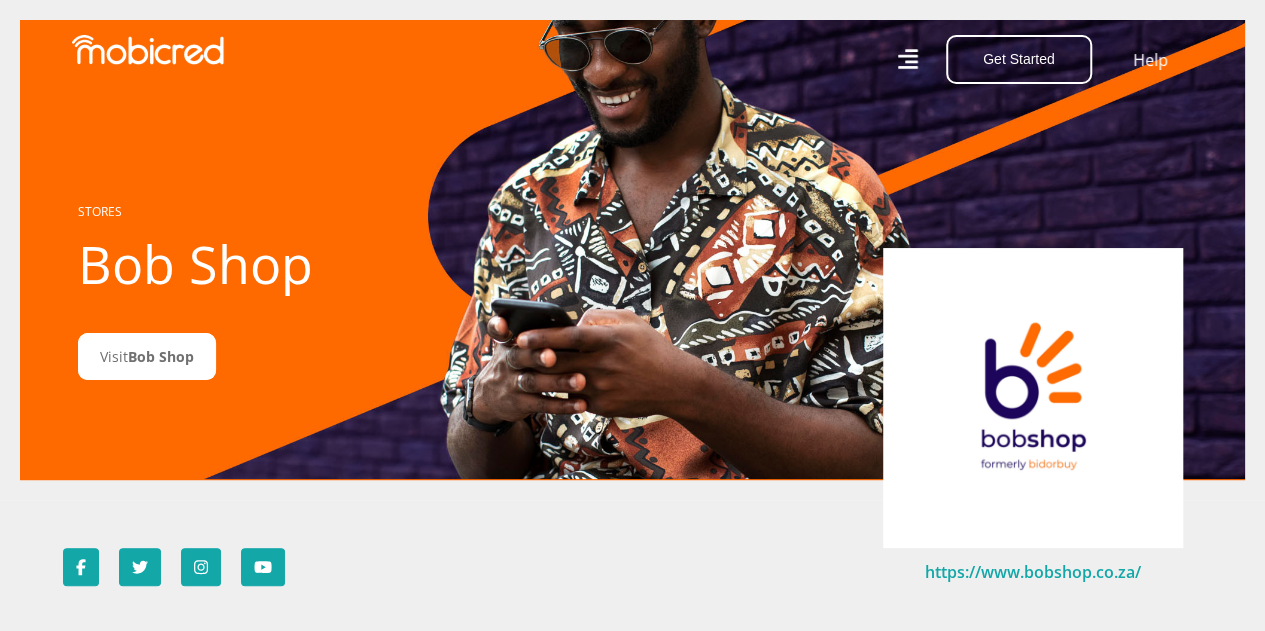 click on "https://www.bobshop.co.za/" at bounding box center [1033, 572] 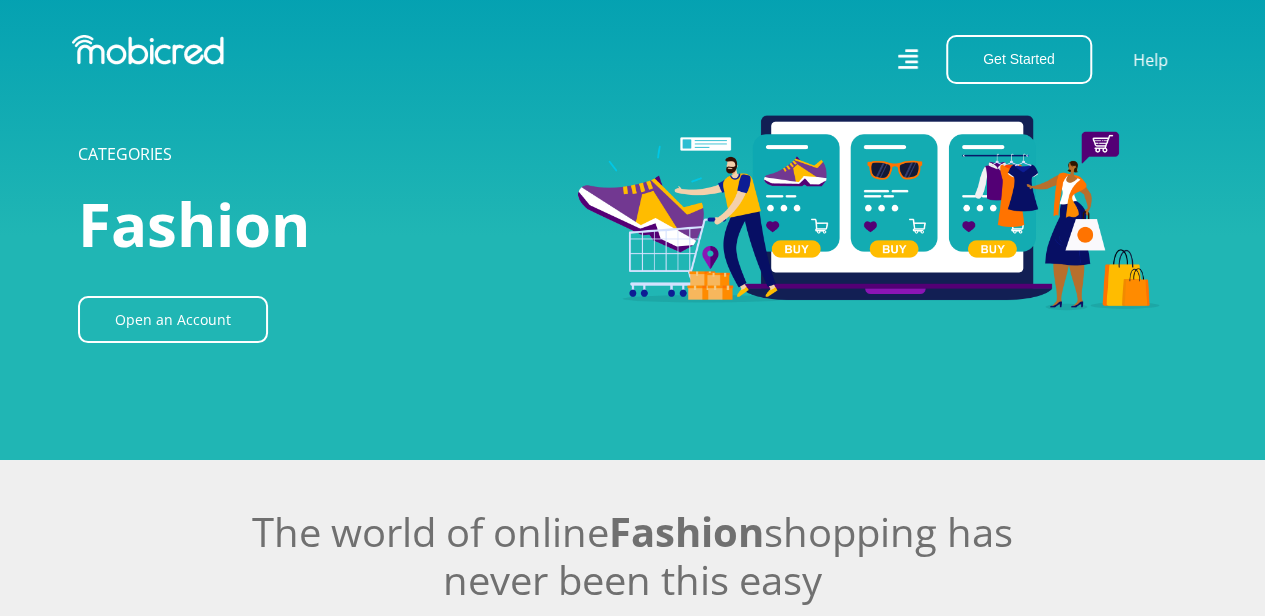 scroll, scrollTop: 120, scrollLeft: 0, axis: vertical 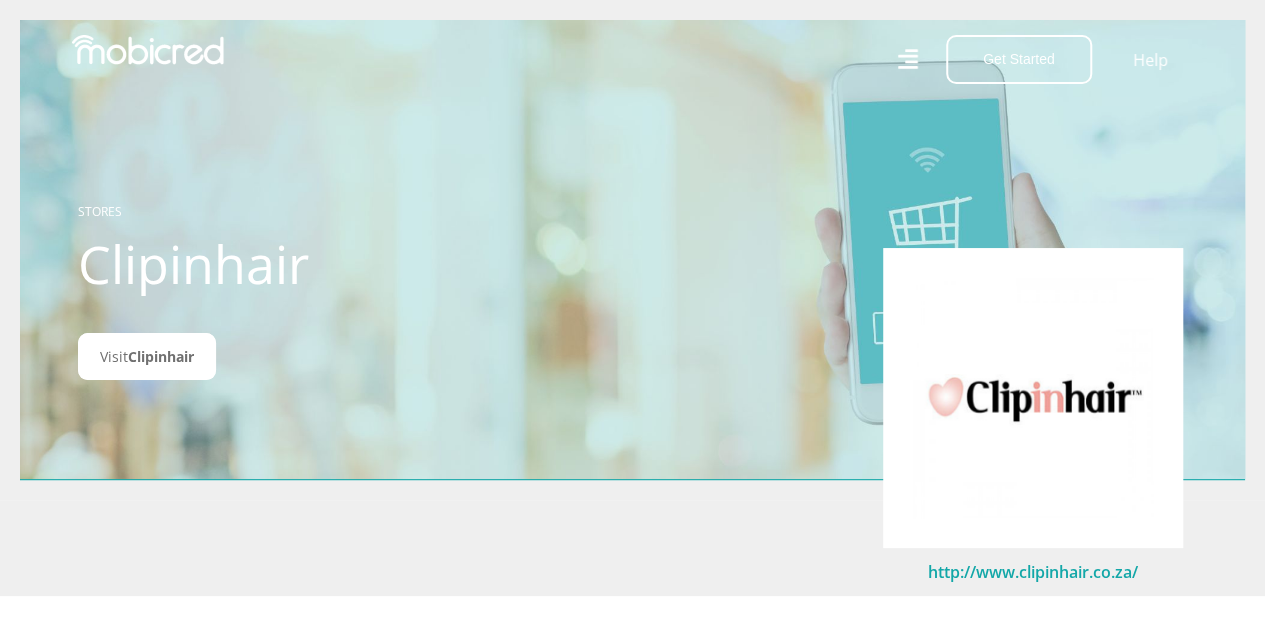 click on "http://www.clipinhair.co.za/" at bounding box center (1033, 572) 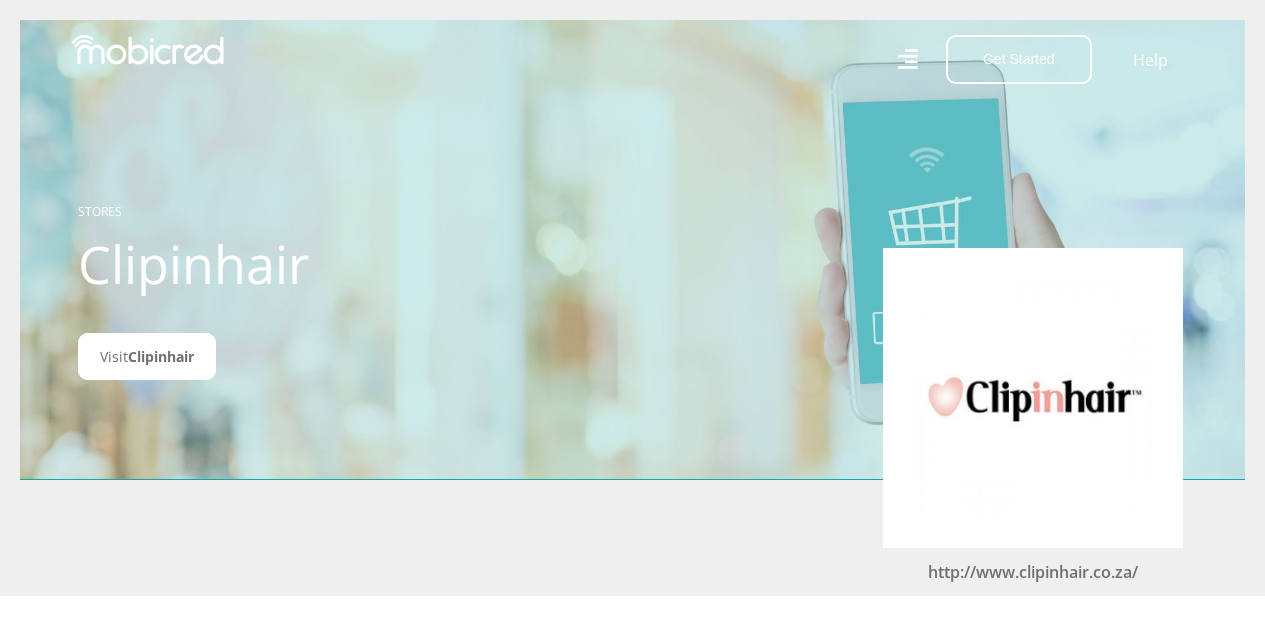 scroll, scrollTop: 0, scrollLeft: 0, axis: both 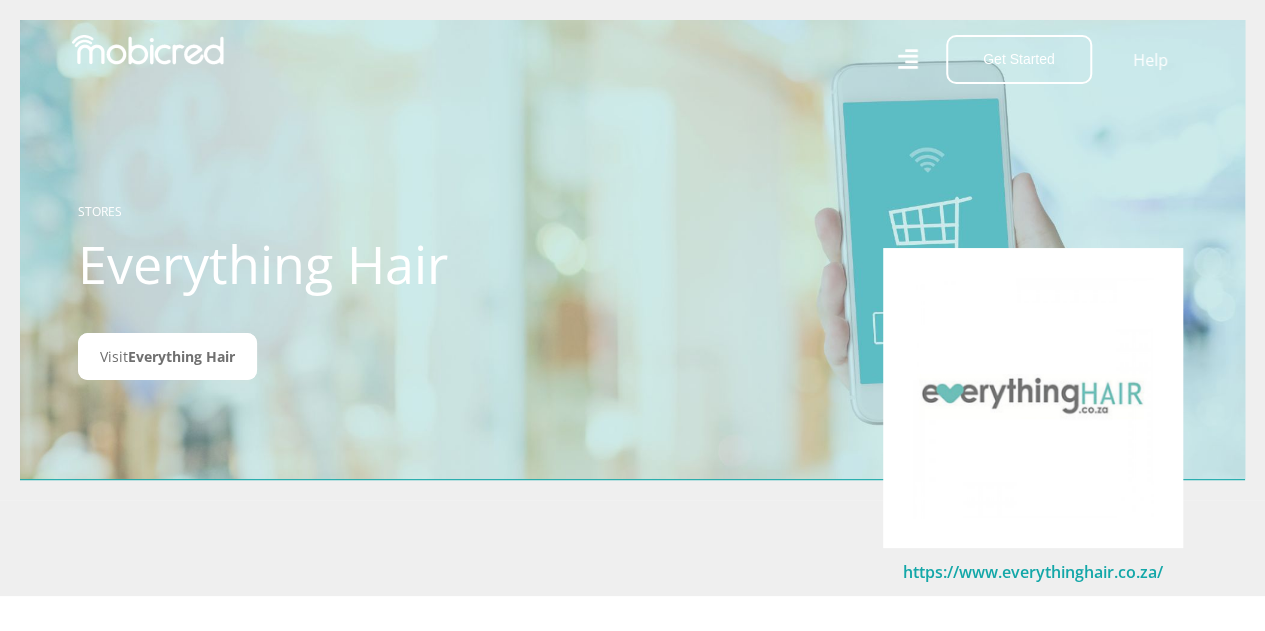 click on "https://www.everythinghair.co.za/" at bounding box center (1033, 572) 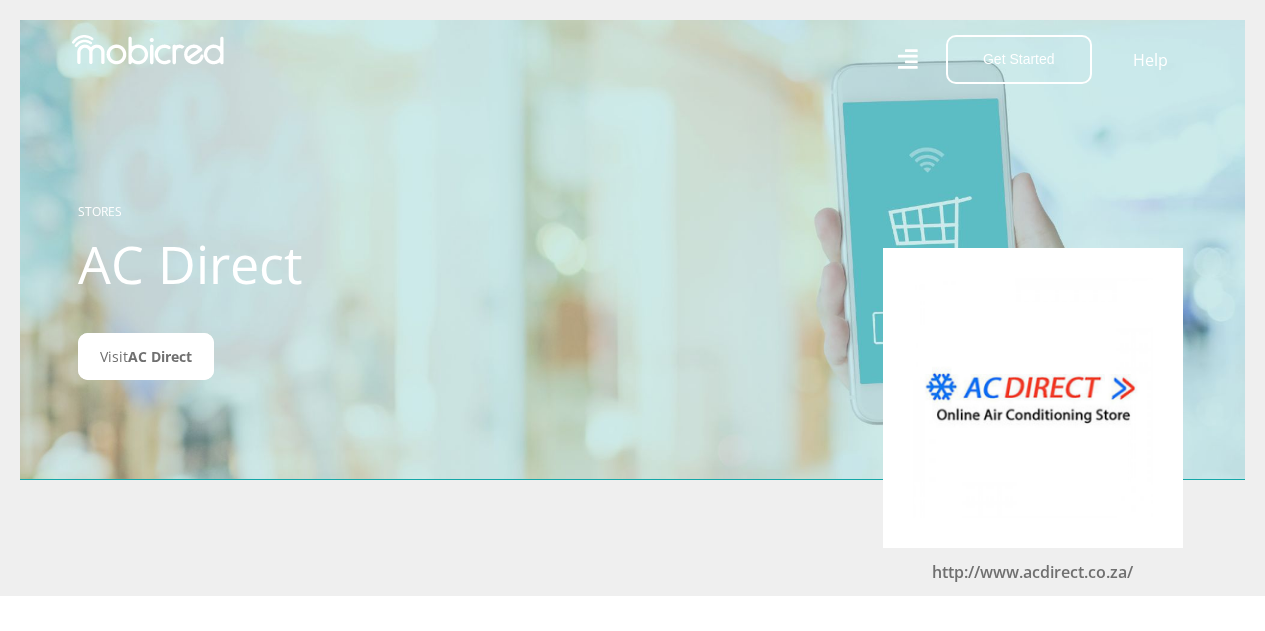 scroll, scrollTop: 0, scrollLeft: 0, axis: both 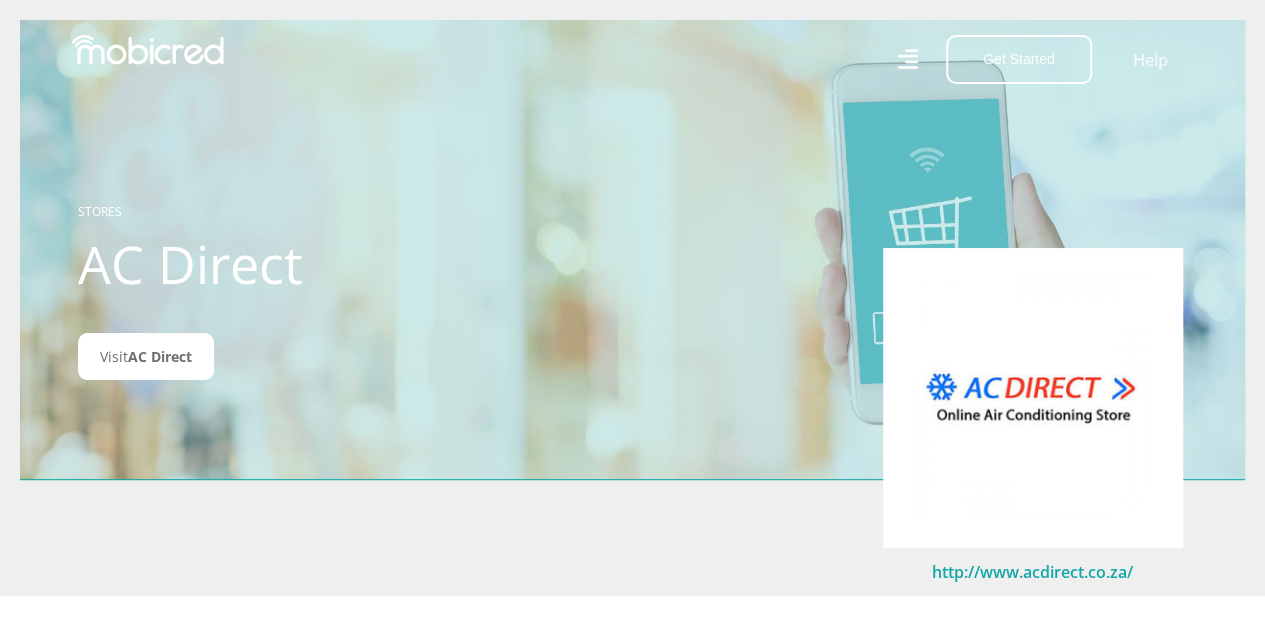 click on "http://www.acdirect.co.za/" at bounding box center (1032, 572) 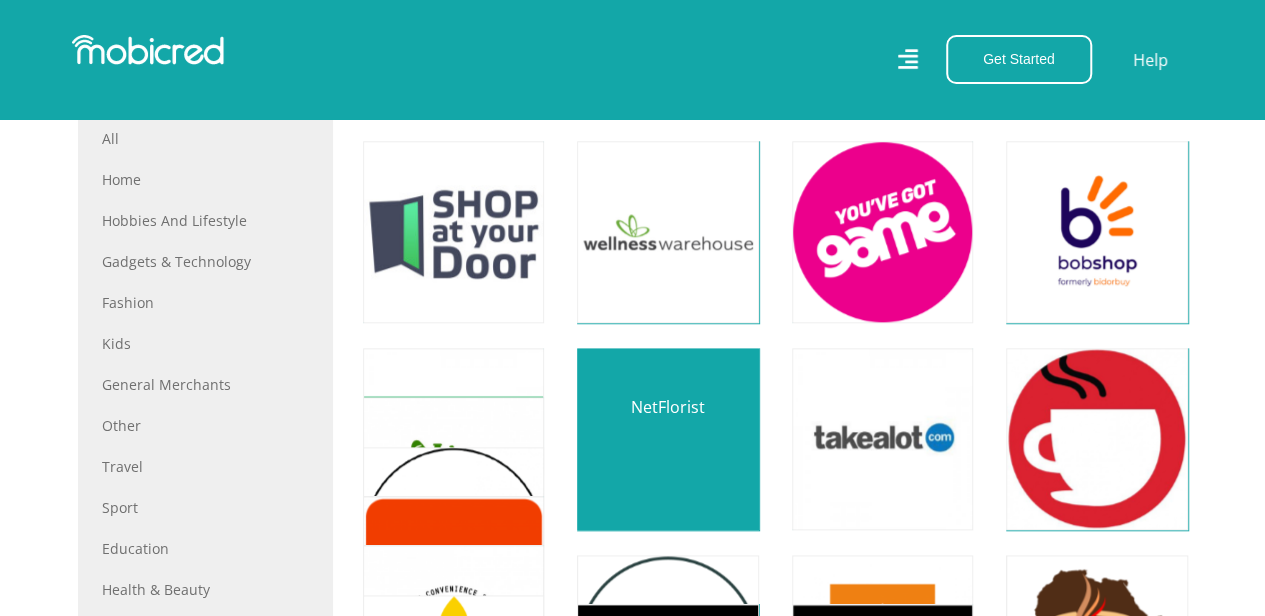 scroll, scrollTop: 920, scrollLeft: 0, axis: vertical 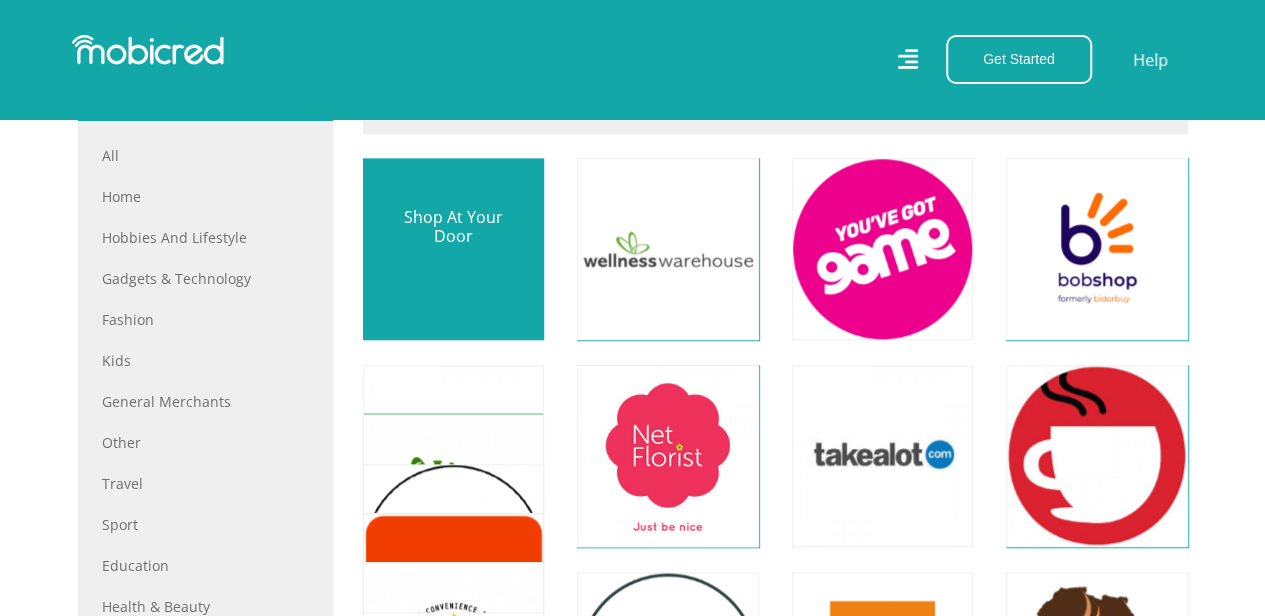 click at bounding box center [453, 248] 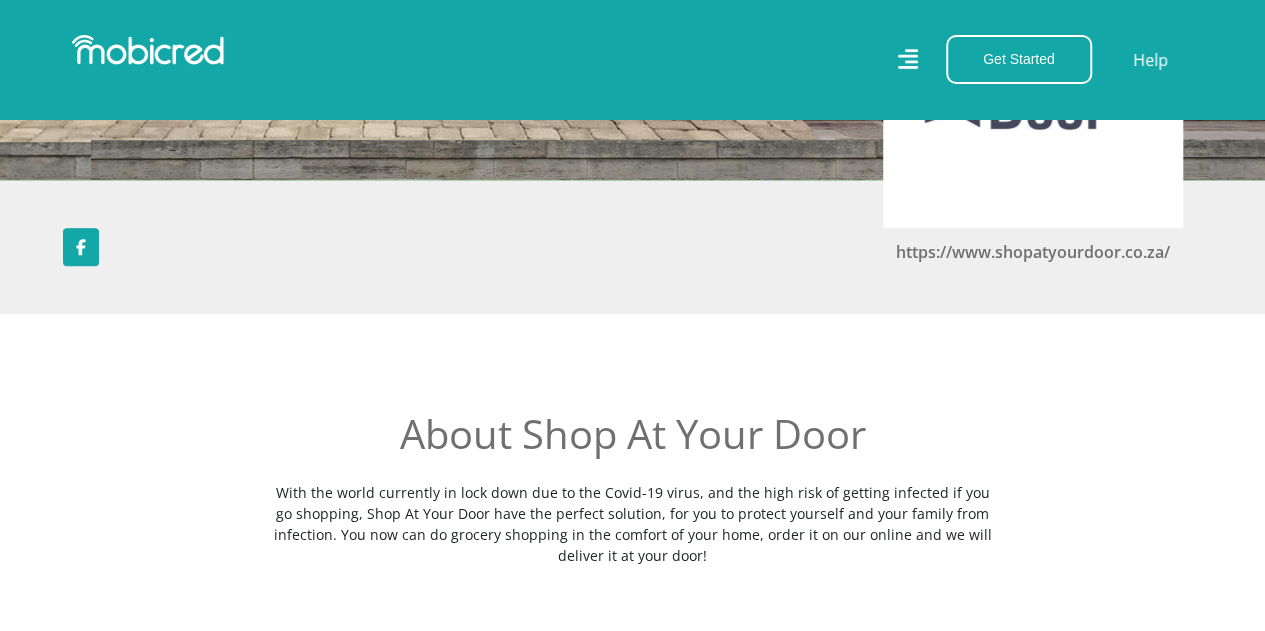 scroll, scrollTop: 320, scrollLeft: 0, axis: vertical 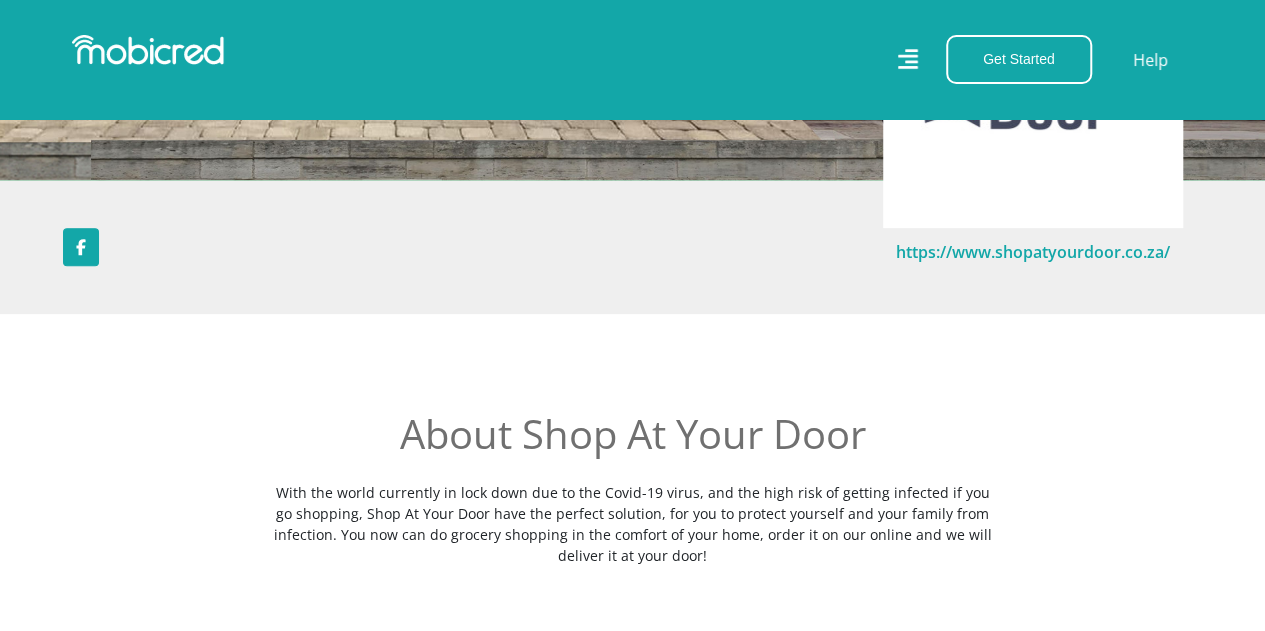 click on "https://www.shopatyourdoor.co.za/" at bounding box center [1033, 252] 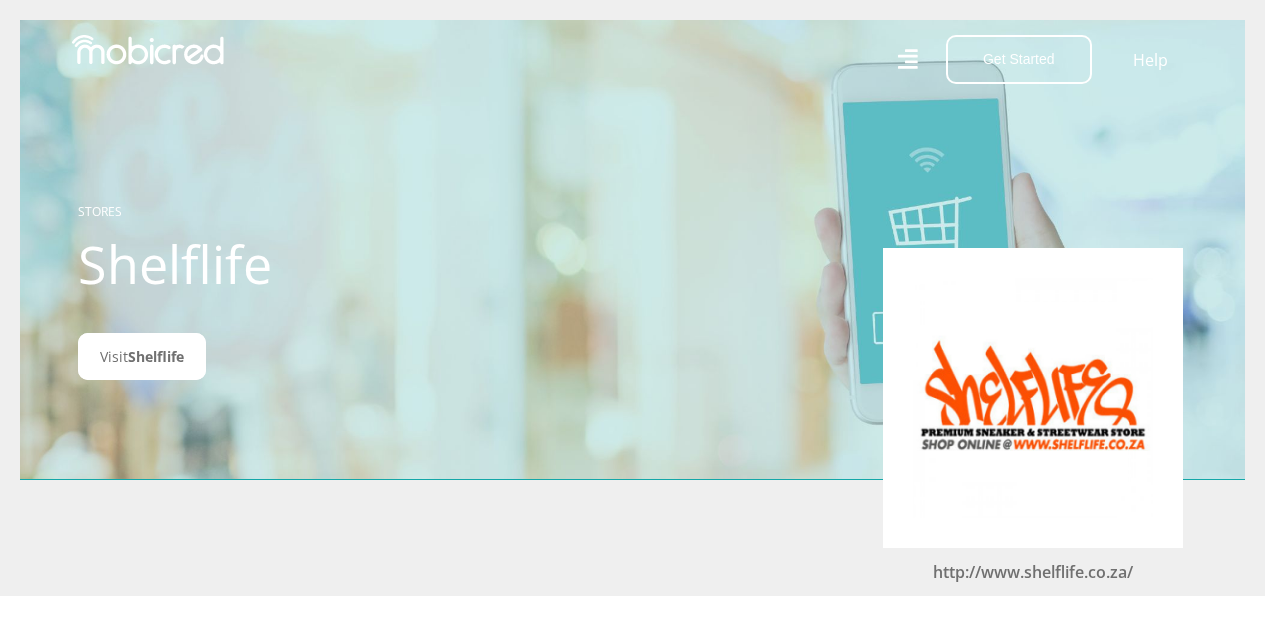 scroll, scrollTop: 0, scrollLeft: 0, axis: both 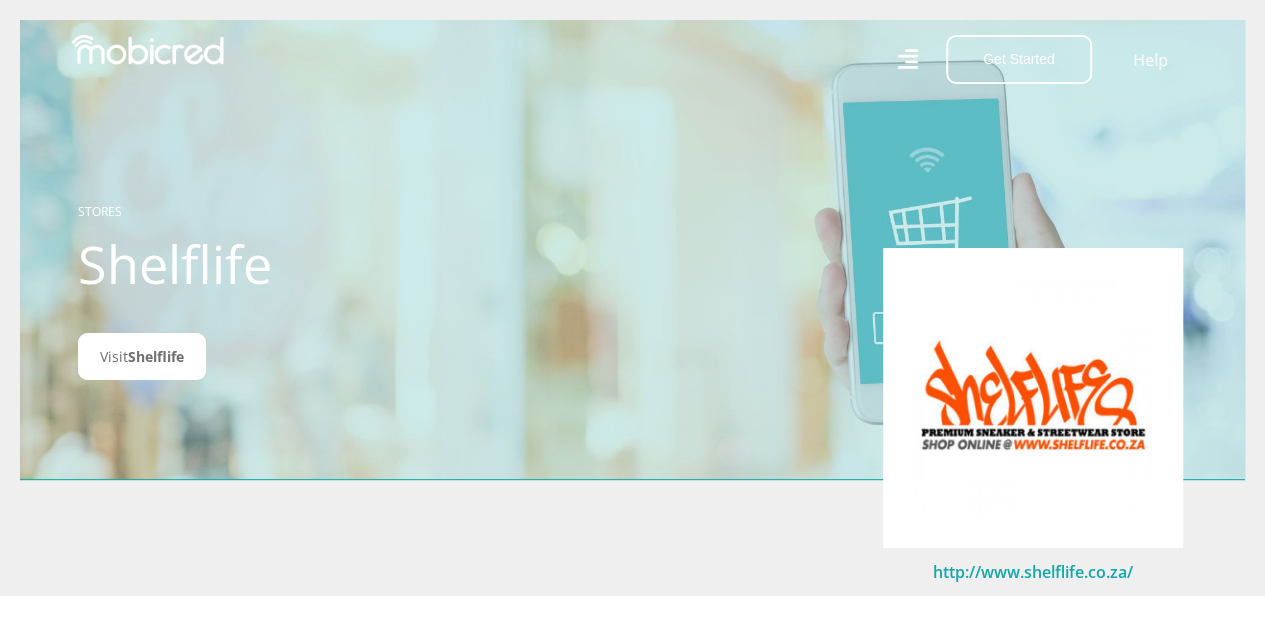 click on "http://www.shelflife.co.za/" at bounding box center [1033, 572] 